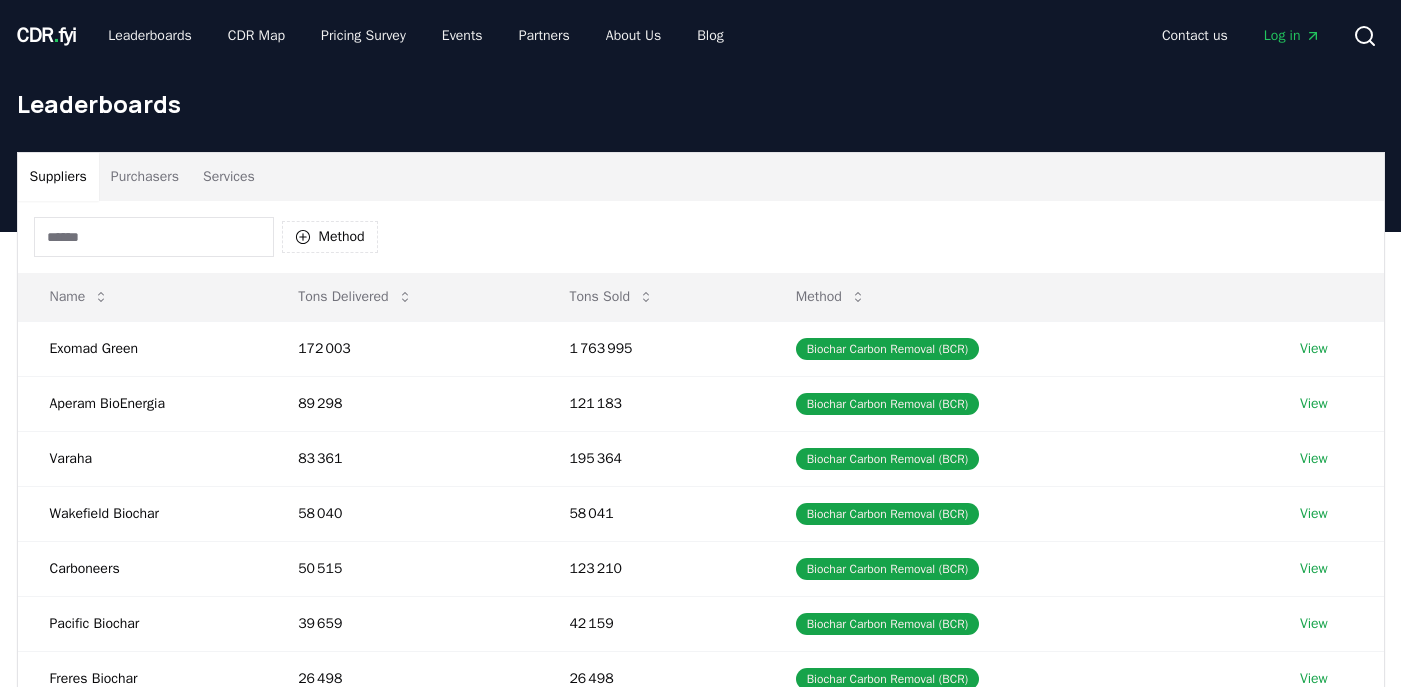 scroll, scrollTop: 0, scrollLeft: 0, axis: both 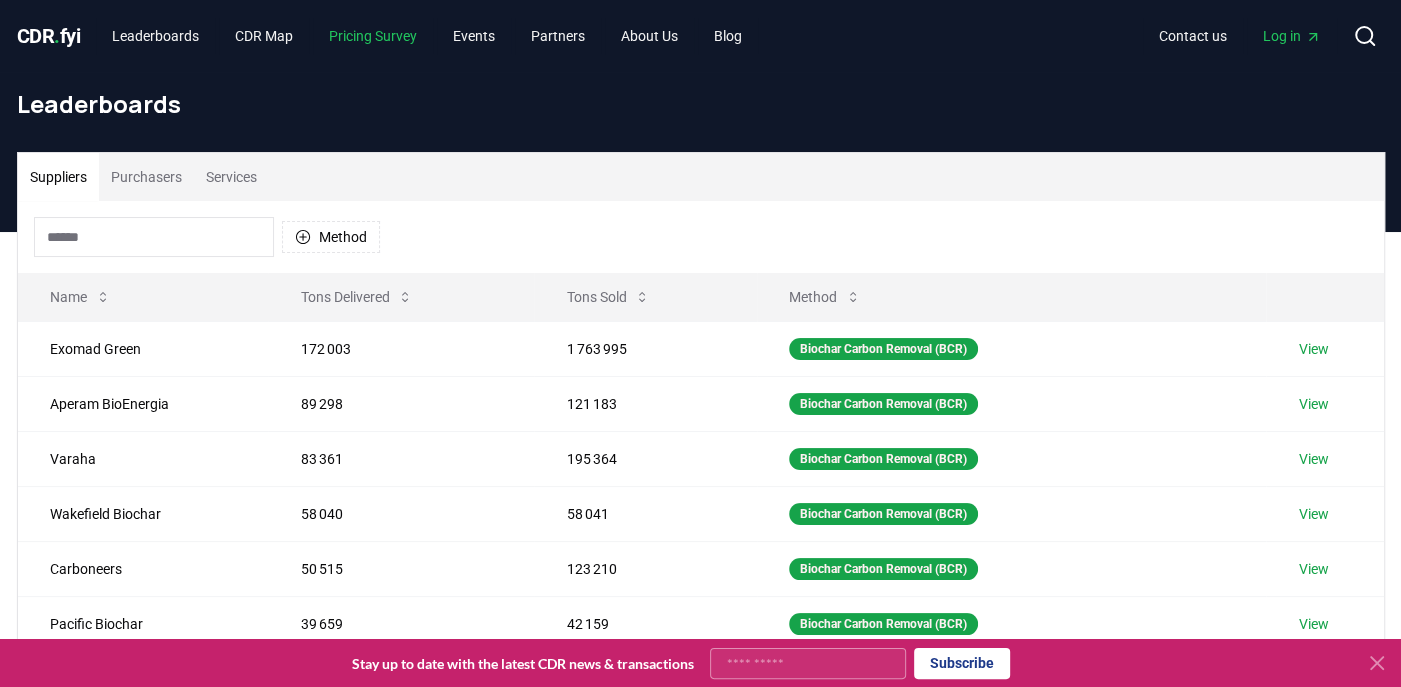 click on "Pricing Survey" at bounding box center [373, 36] 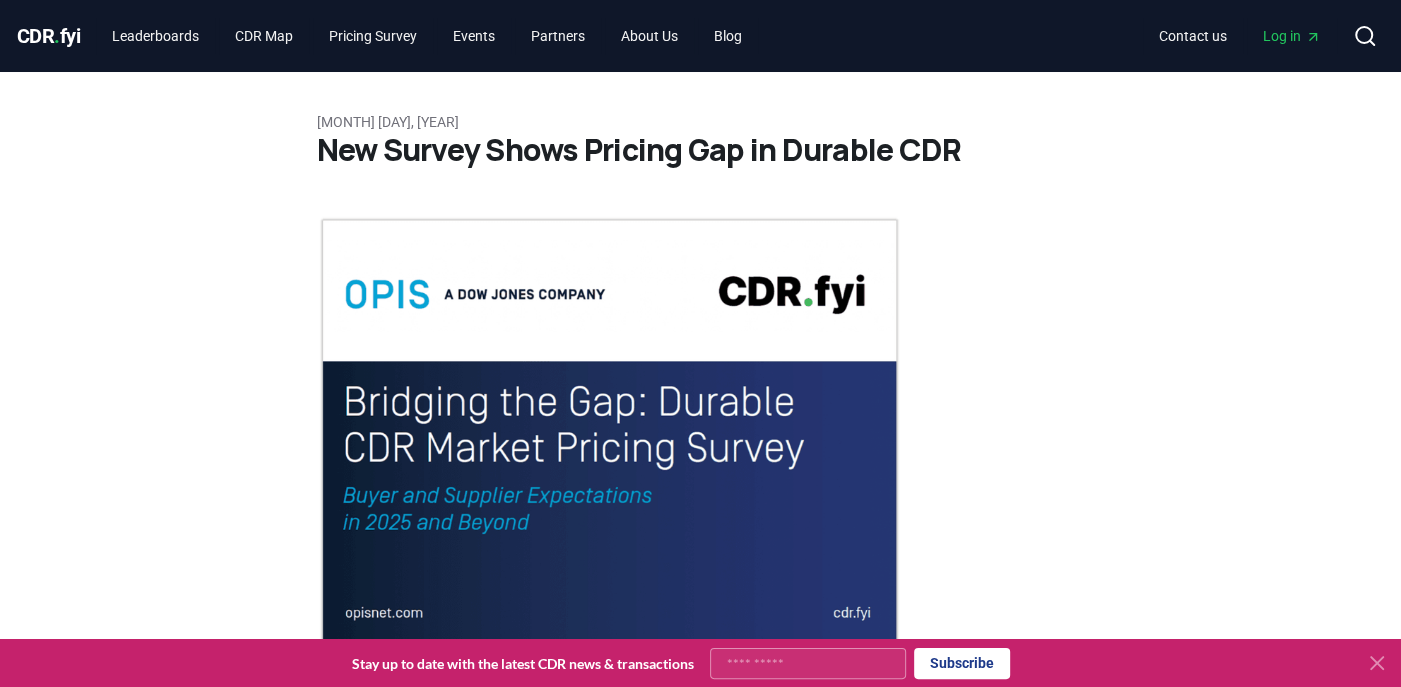 click on "[MONTH] [DAY], [YEAR] New Survey Shows Pricing Gap in Durable CDR Insights from the CDR.fyi/OPIS Pricing Survey Pricing data is the most sought-after information in durable carbon dioxide removal (CDR). To address this market need, CDR.fyi and OPIS, a Dow Jones Company , partnered to conduct the durable CDR pricing survey. The survey, which targeted purchasers and suppliers of durable CDR, aimed to increase transparency in pricing and support the industry’s growth by gathering data on acceptable price ranges, optimal price points, and market dynamics. The biggest takeaway from the survey is a significant gap between what purchasers are willing to pay and what suppliers need to achieve profitability. This gap is biggest for 2025 but remains substantial for 2030. Despite these gaps, many suppliers’ Breakeven prices are below what buyers label as Expensive/High side. This indicates that there is a possibility of finding prices that work for both buyers and suppliers. already purchased or sold credits lower" at bounding box center [701, 2484] 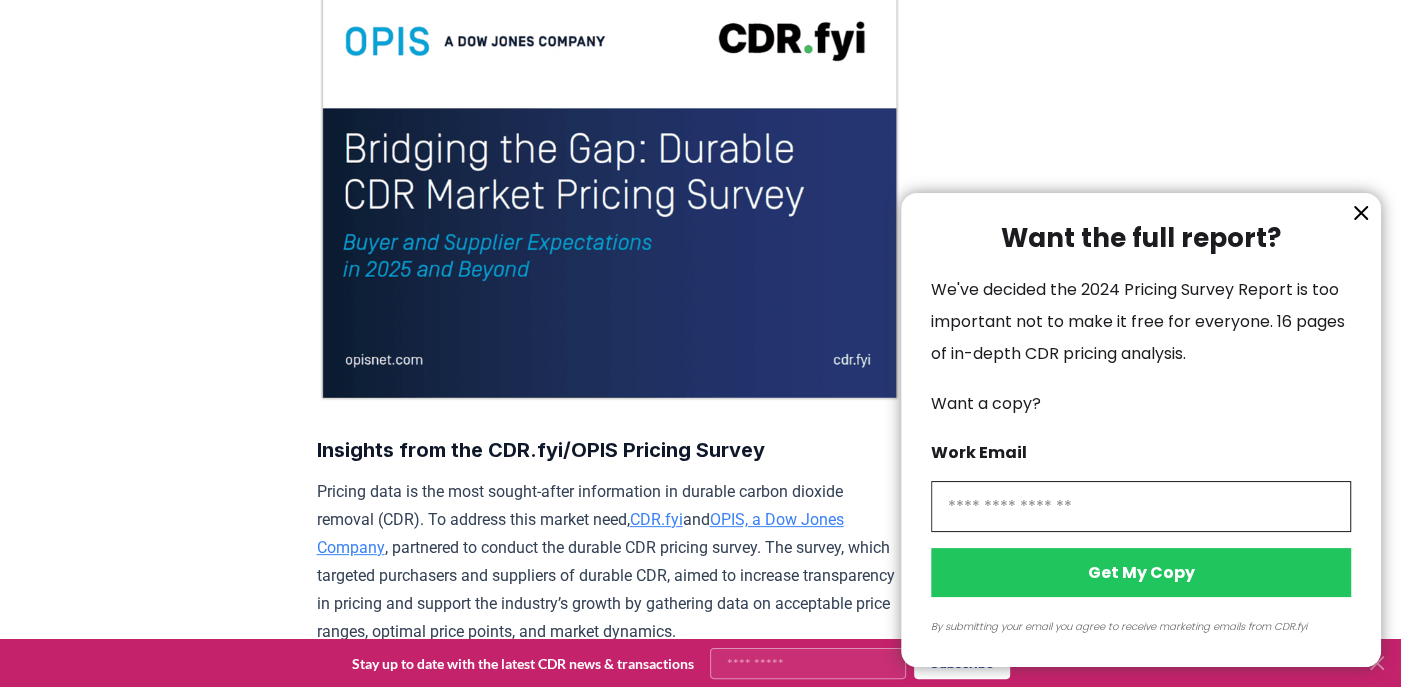 scroll, scrollTop: 320, scrollLeft: 0, axis: vertical 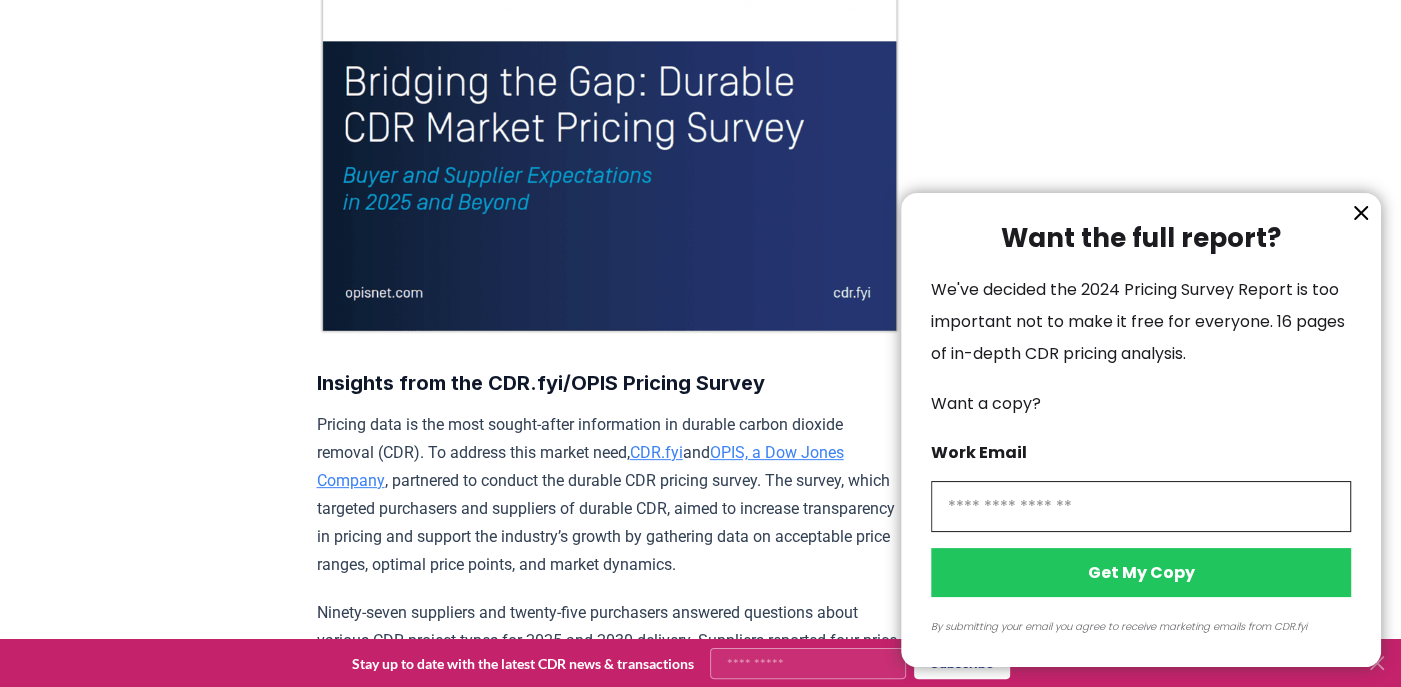click 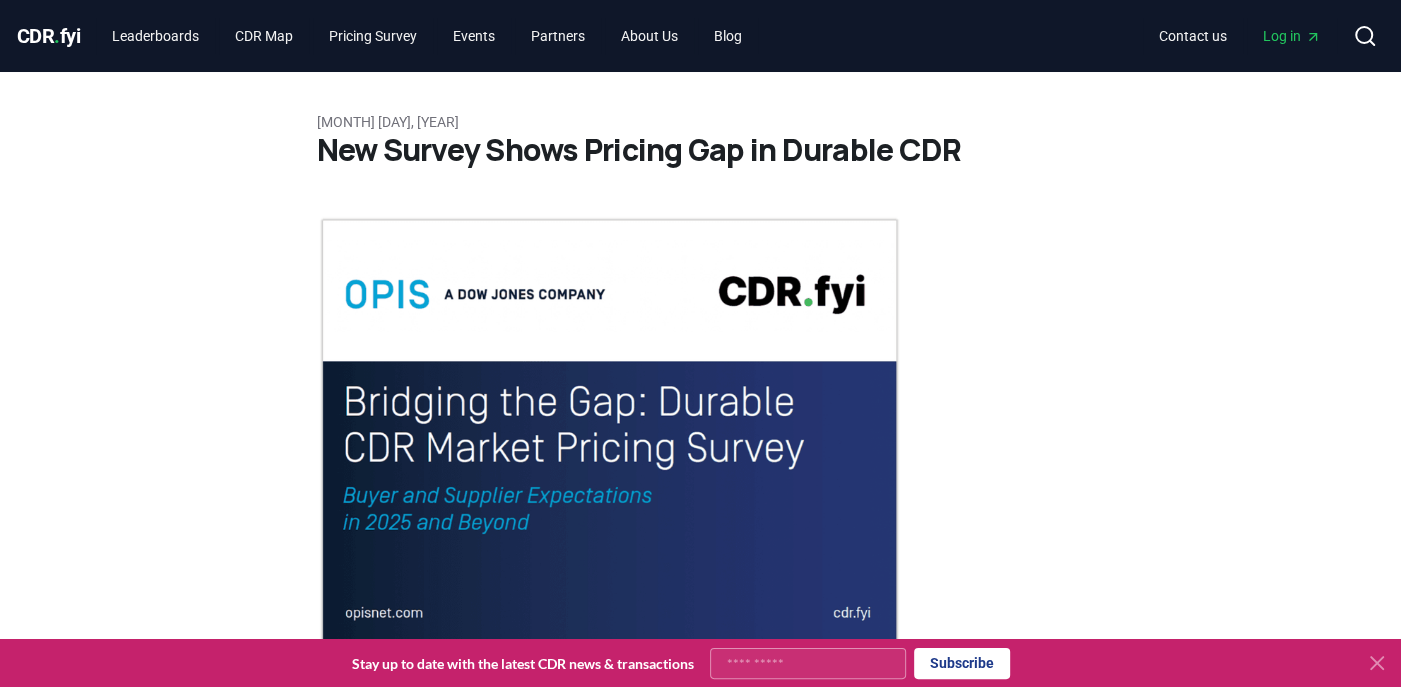 scroll, scrollTop: 0, scrollLeft: 0, axis: both 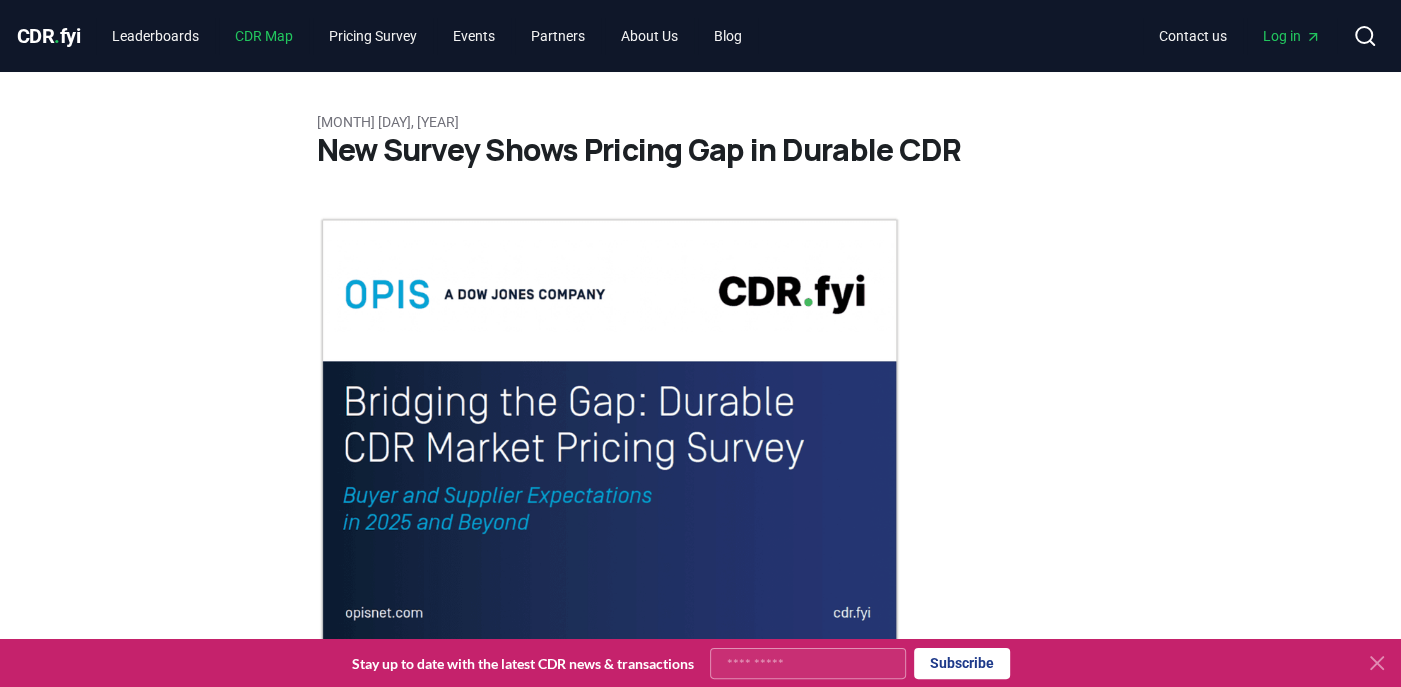 click on "CDR Map" at bounding box center (264, 36) 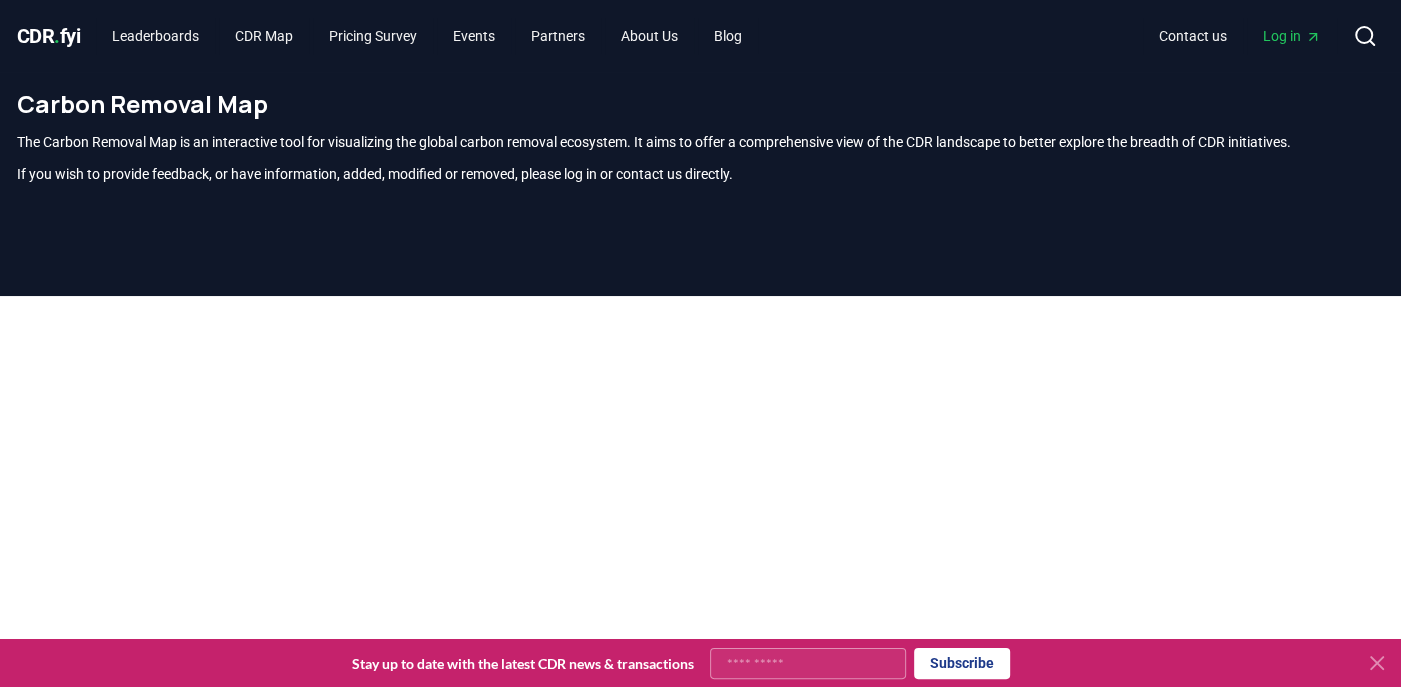 scroll, scrollTop: 588, scrollLeft: 0, axis: vertical 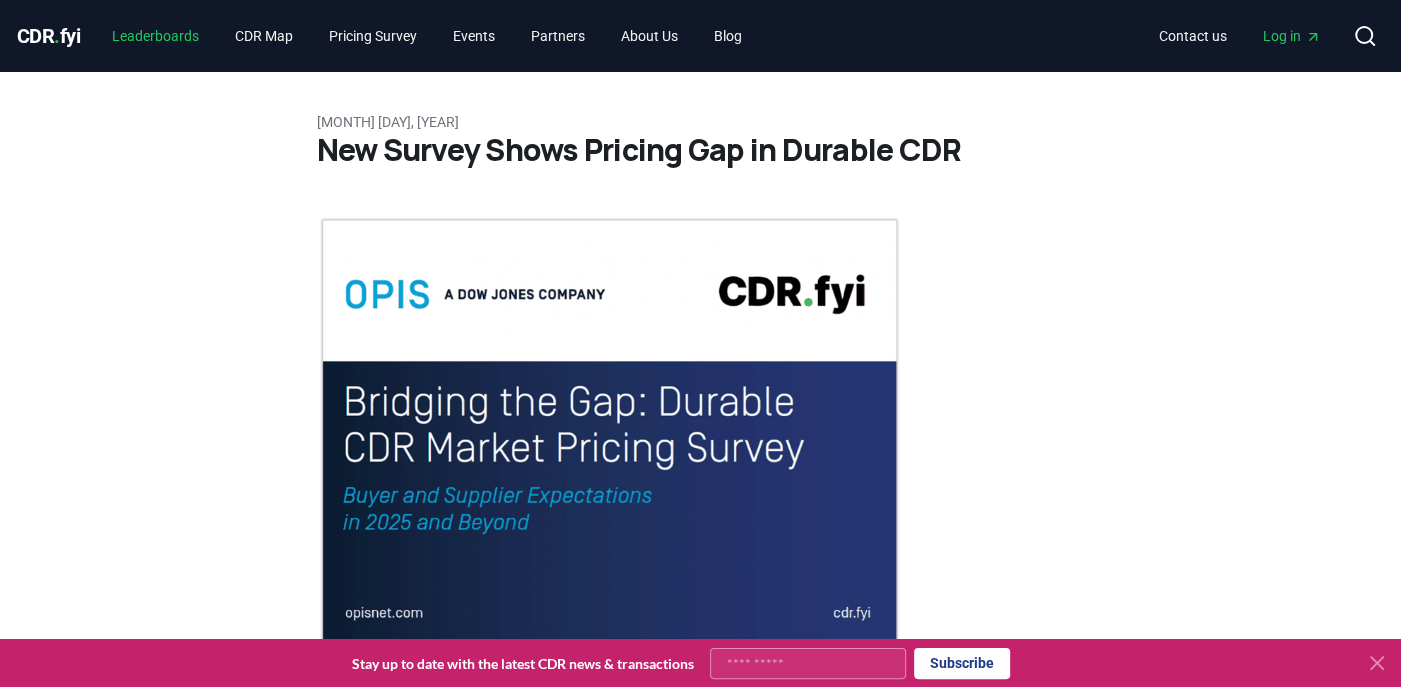 click on "Leaderboards" at bounding box center (155, 36) 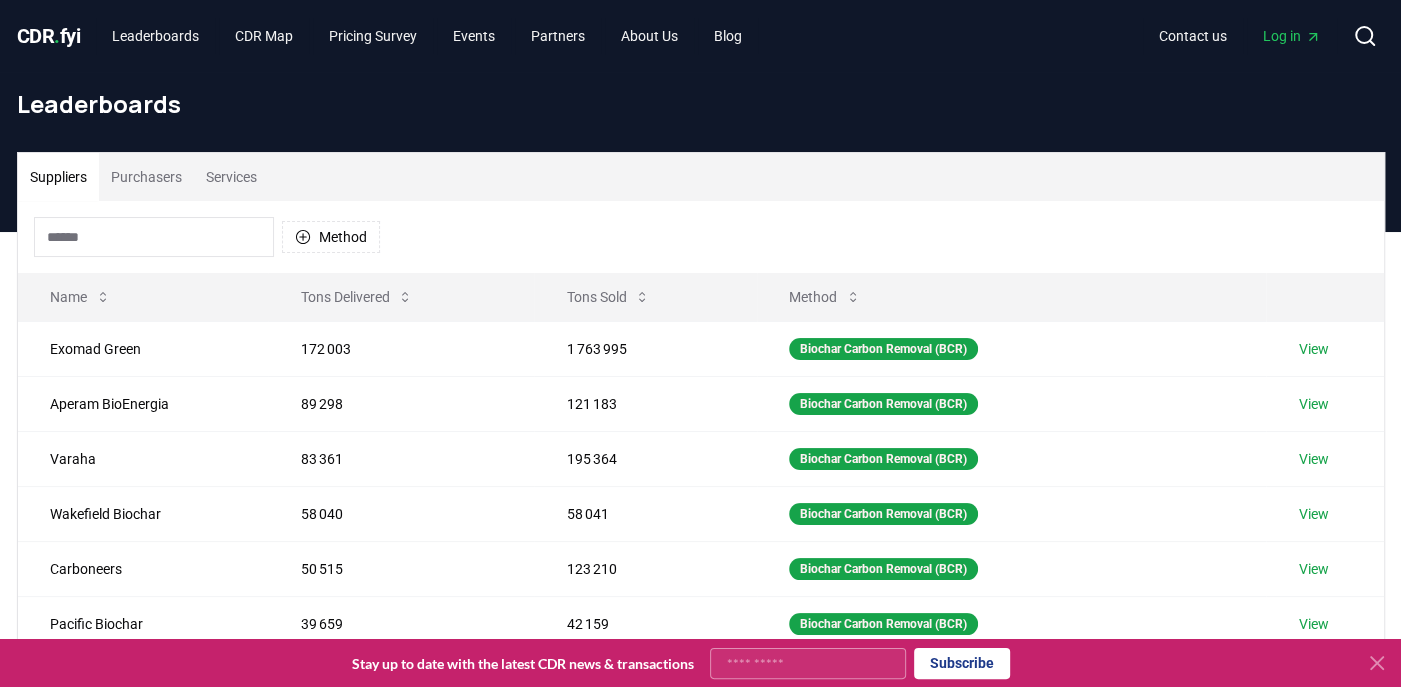 click 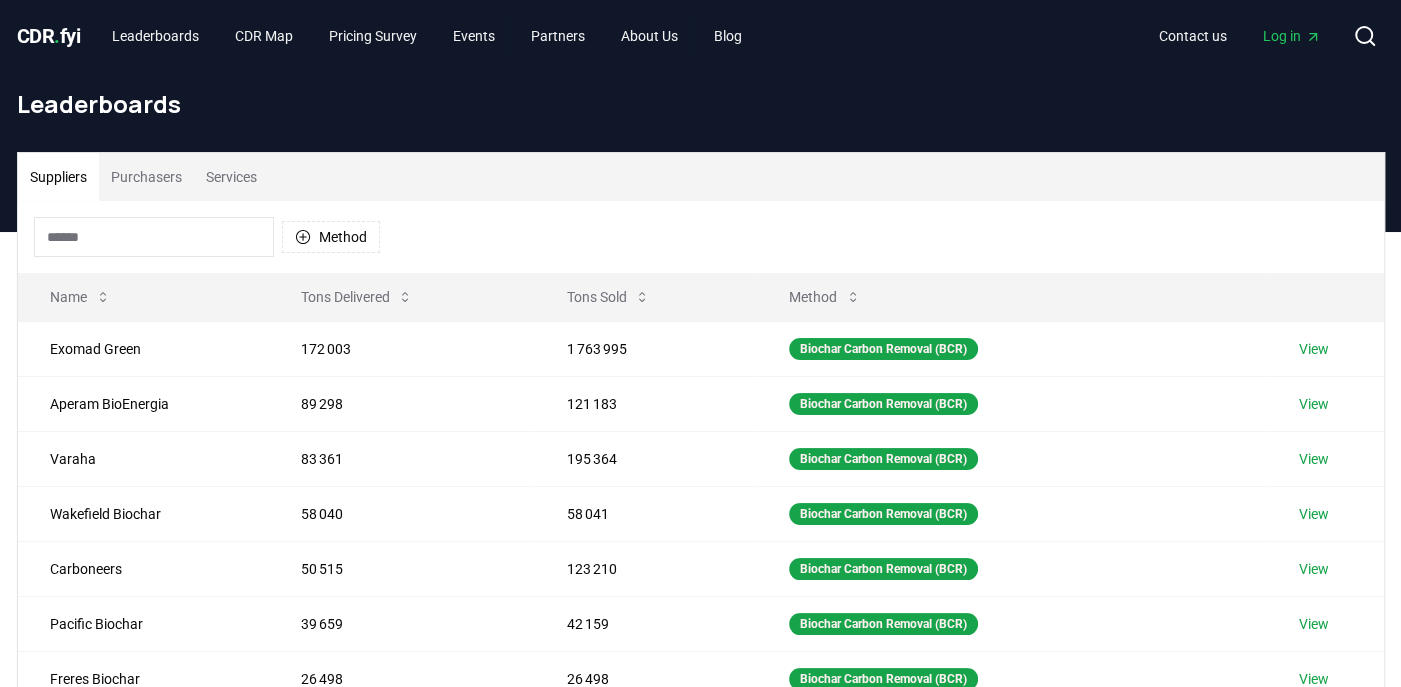 scroll, scrollTop: 601, scrollLeft: 0, axis: vertical 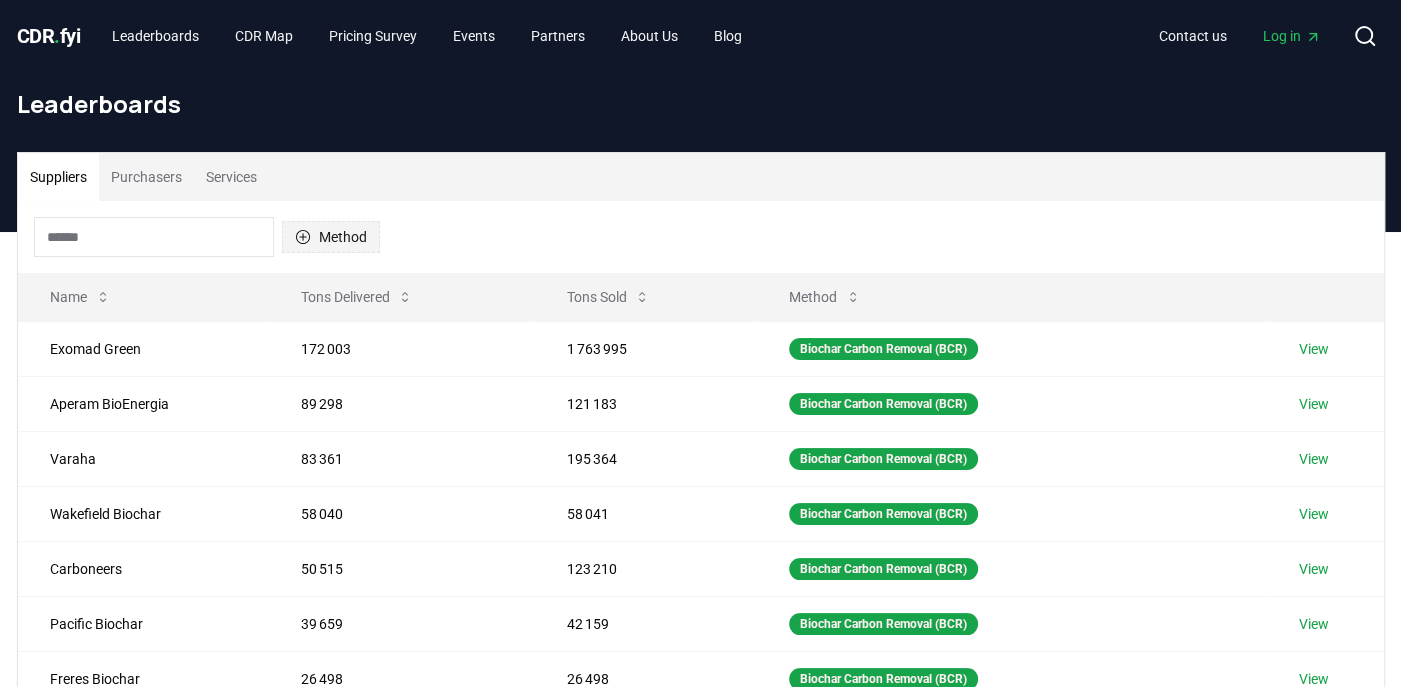 click on "Method" at bounding box center [331, 237] 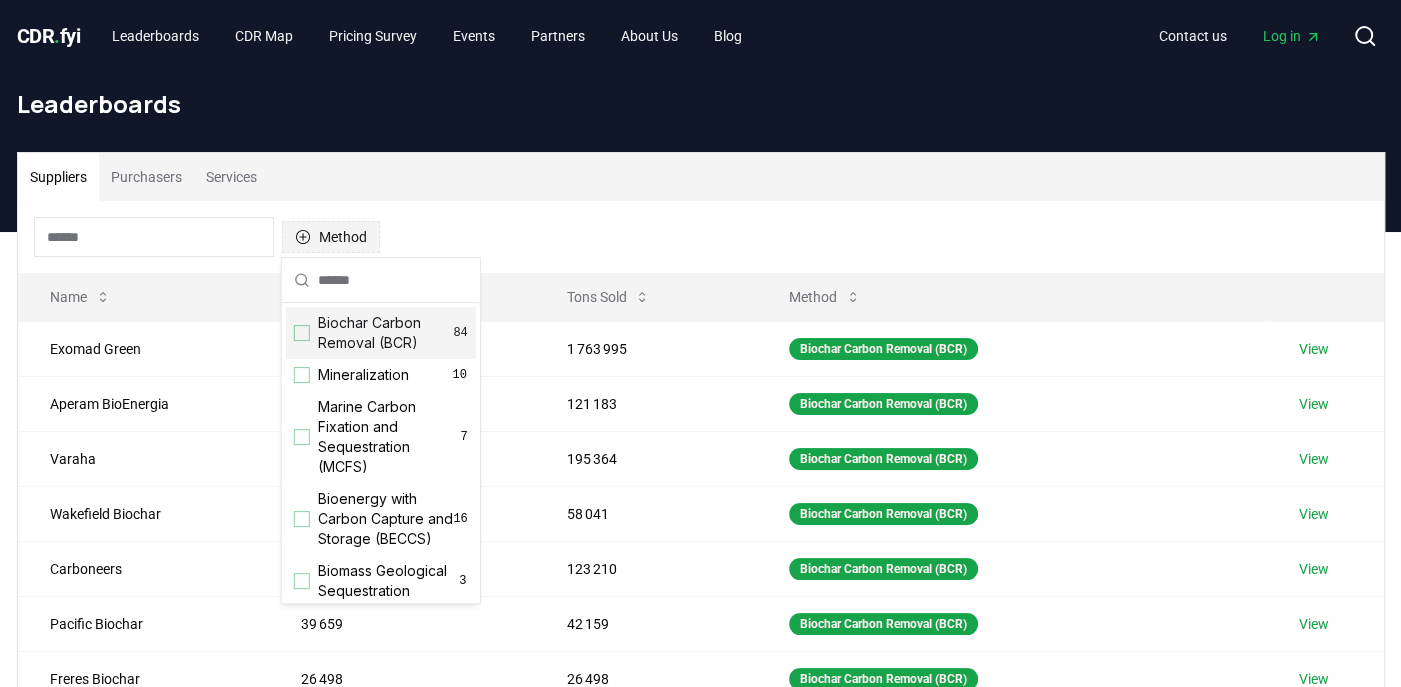 click on "Method" at bounding box center [331, 237] 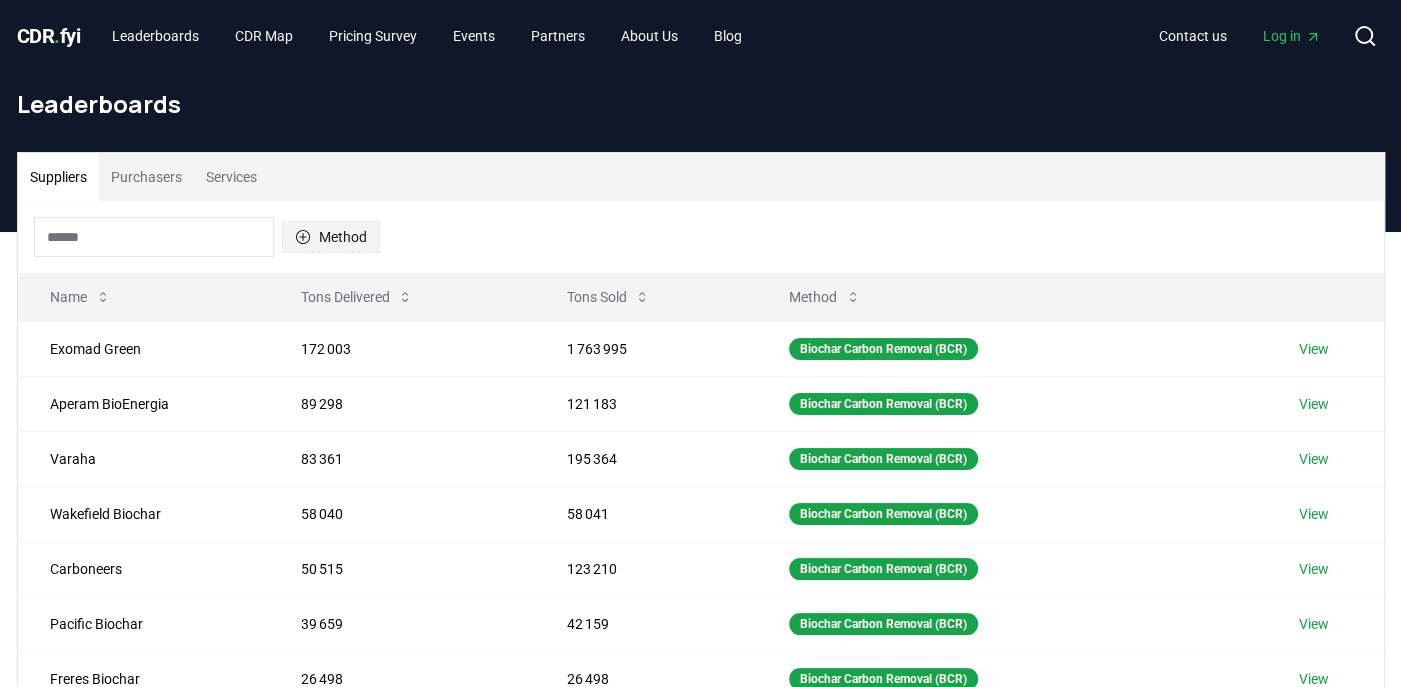 click on "Method" at bounding box center (331, 237) 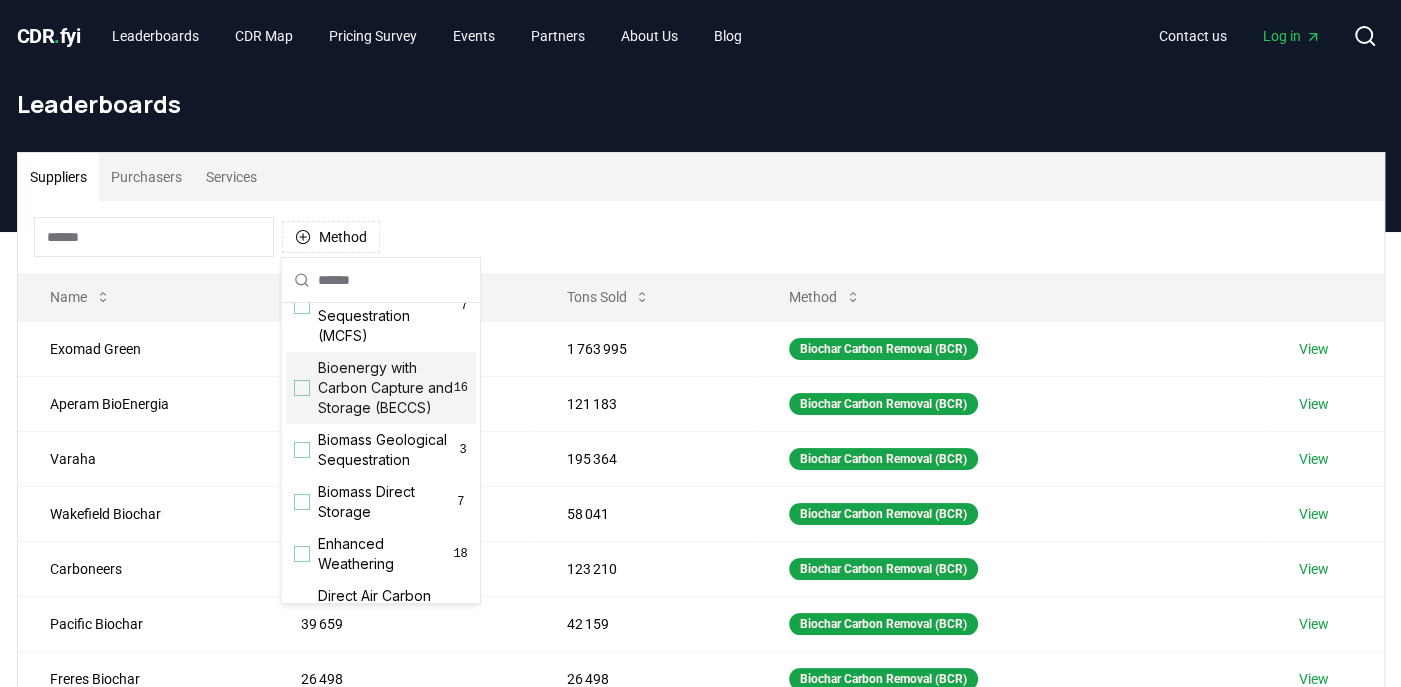 scroll, scrollTop: 160, scrollLeft: 0, axis: vertical 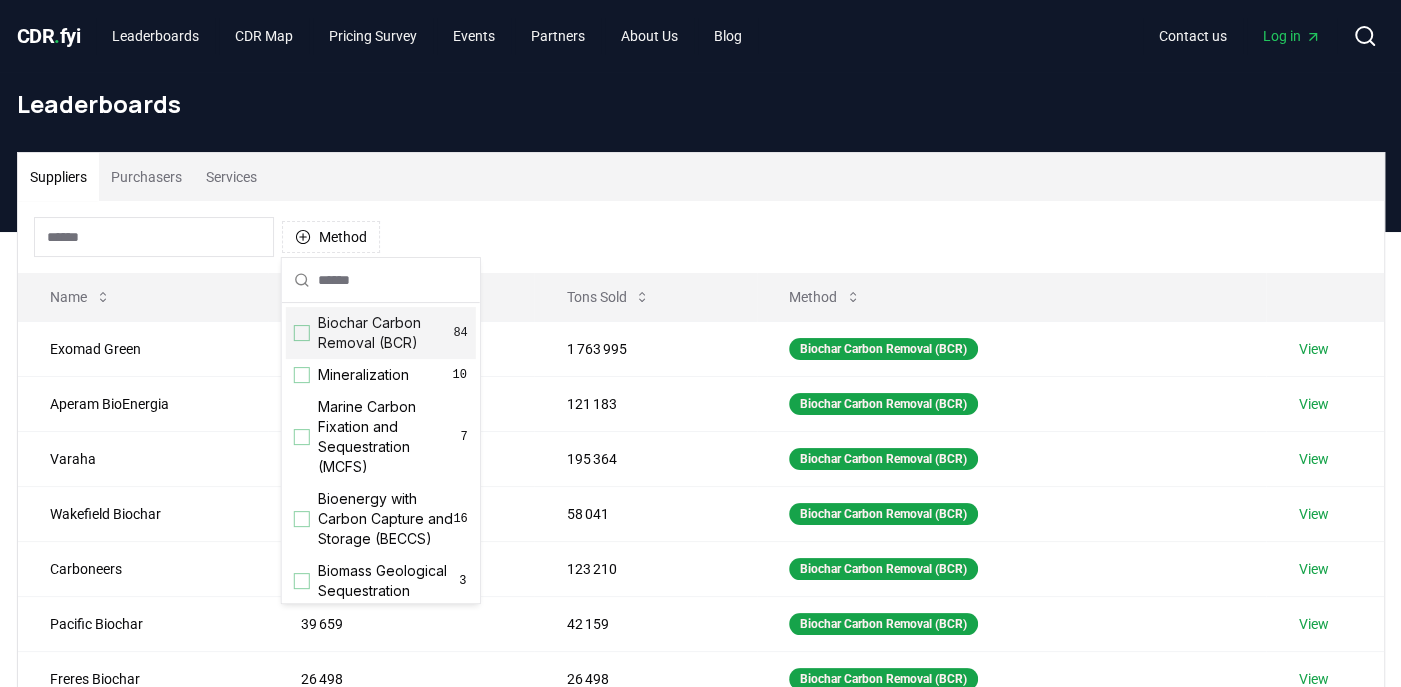 click on "Biochar Carbon Removal (BCR)" at bounding box center [386, 333] 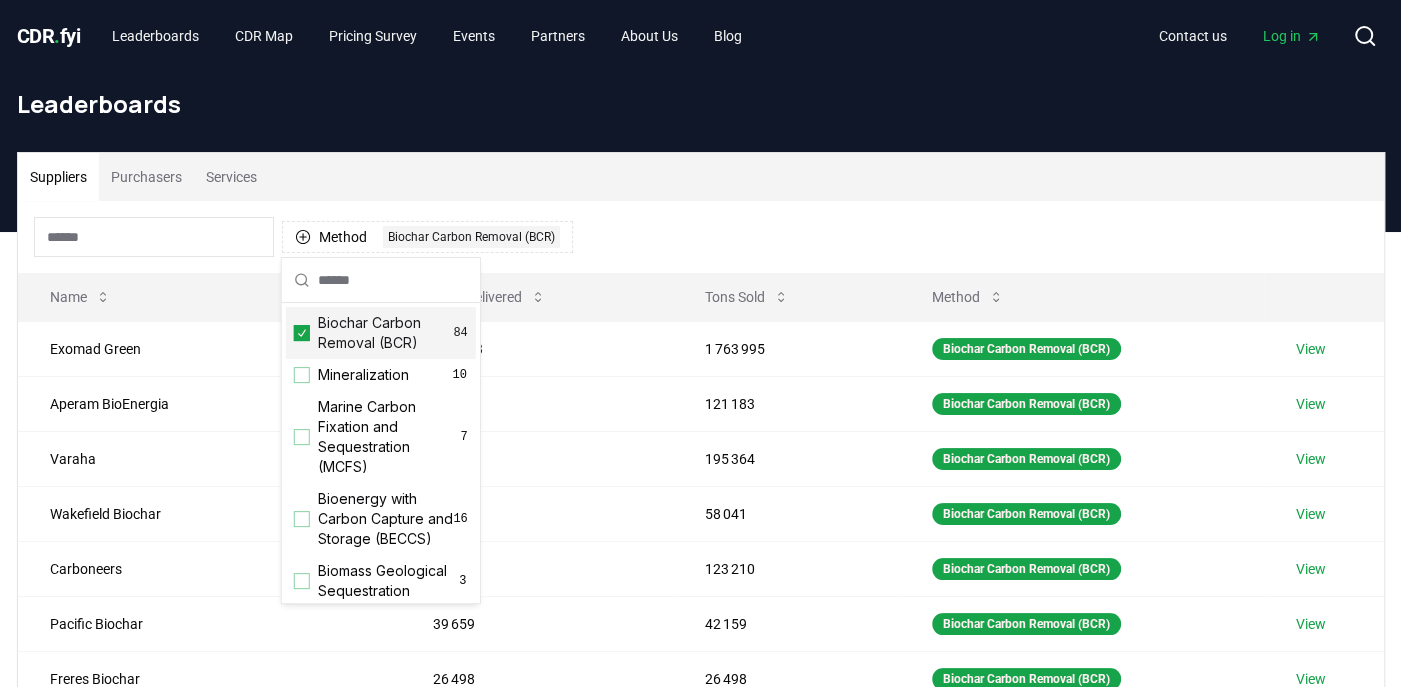 click on "Suppliers Purchasers Services" at bounding box center [701, 177] 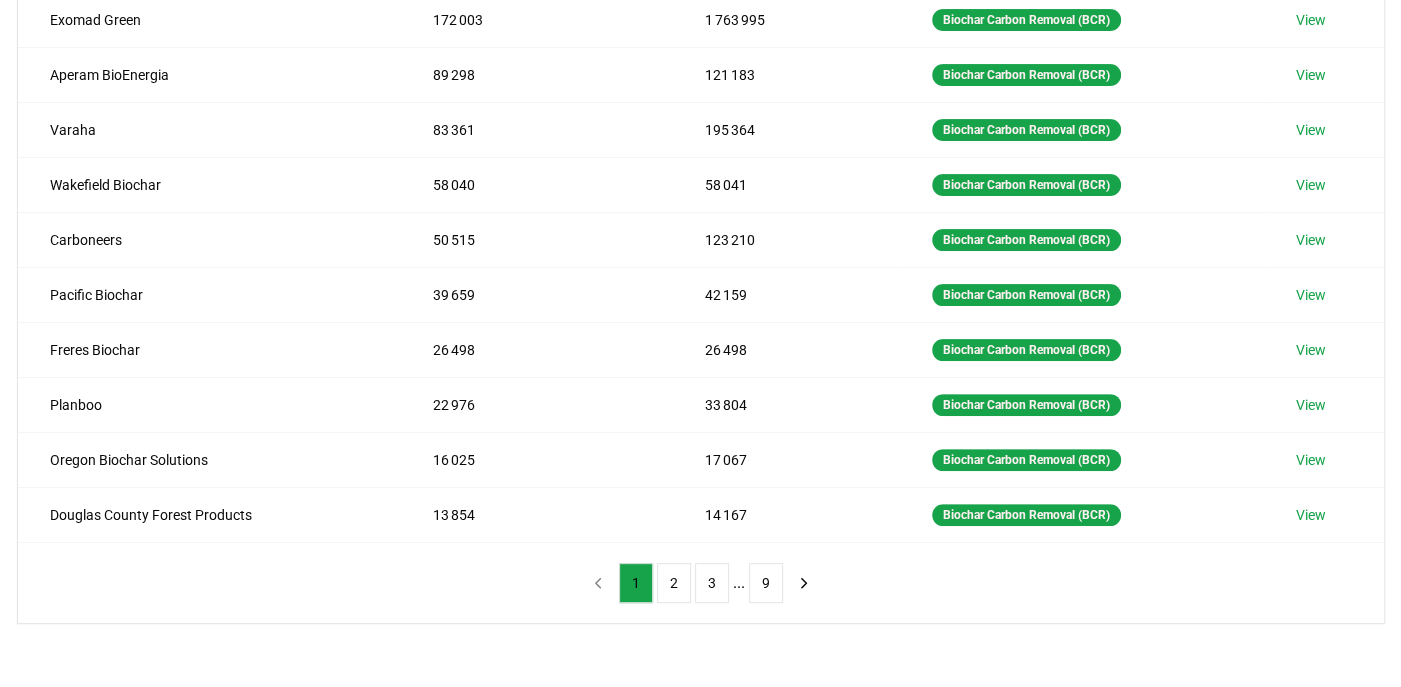 scroll, scrollTop: 333, scrollLeft: 0, axis: vertical 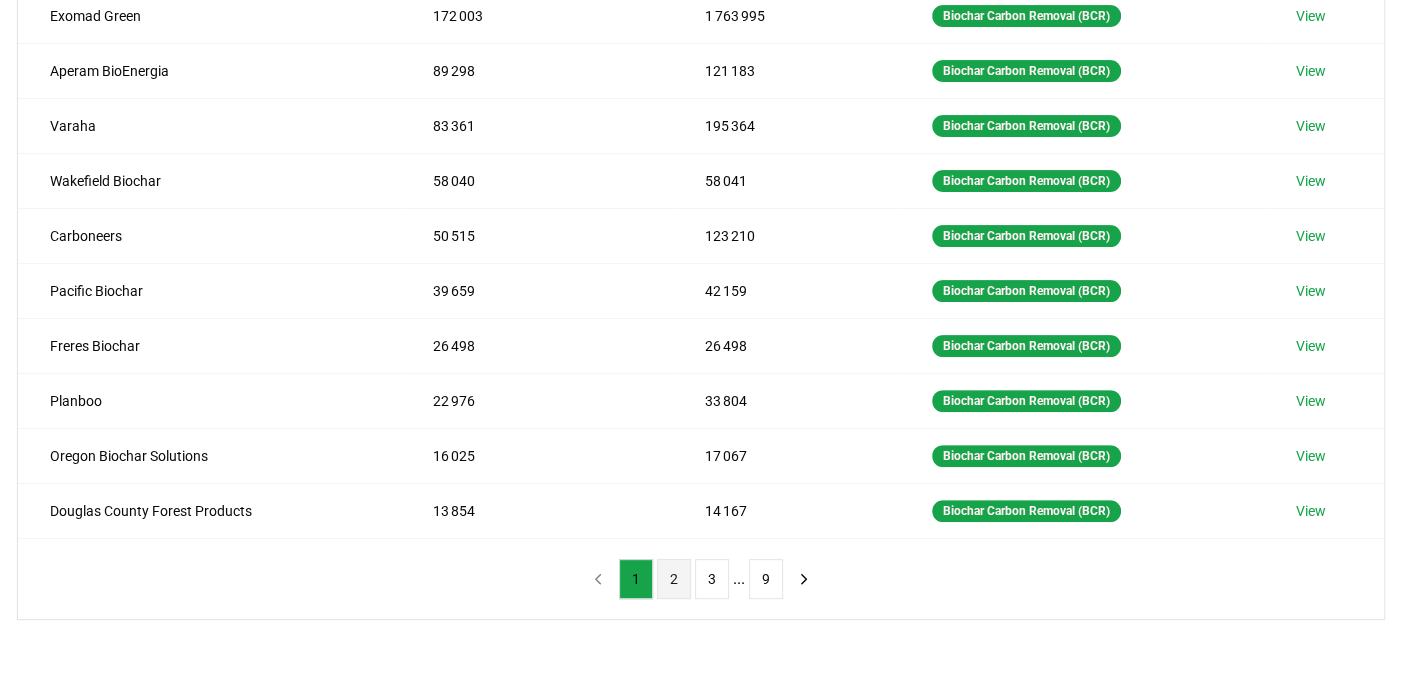 click on "2" at bounding box center [674, 579] 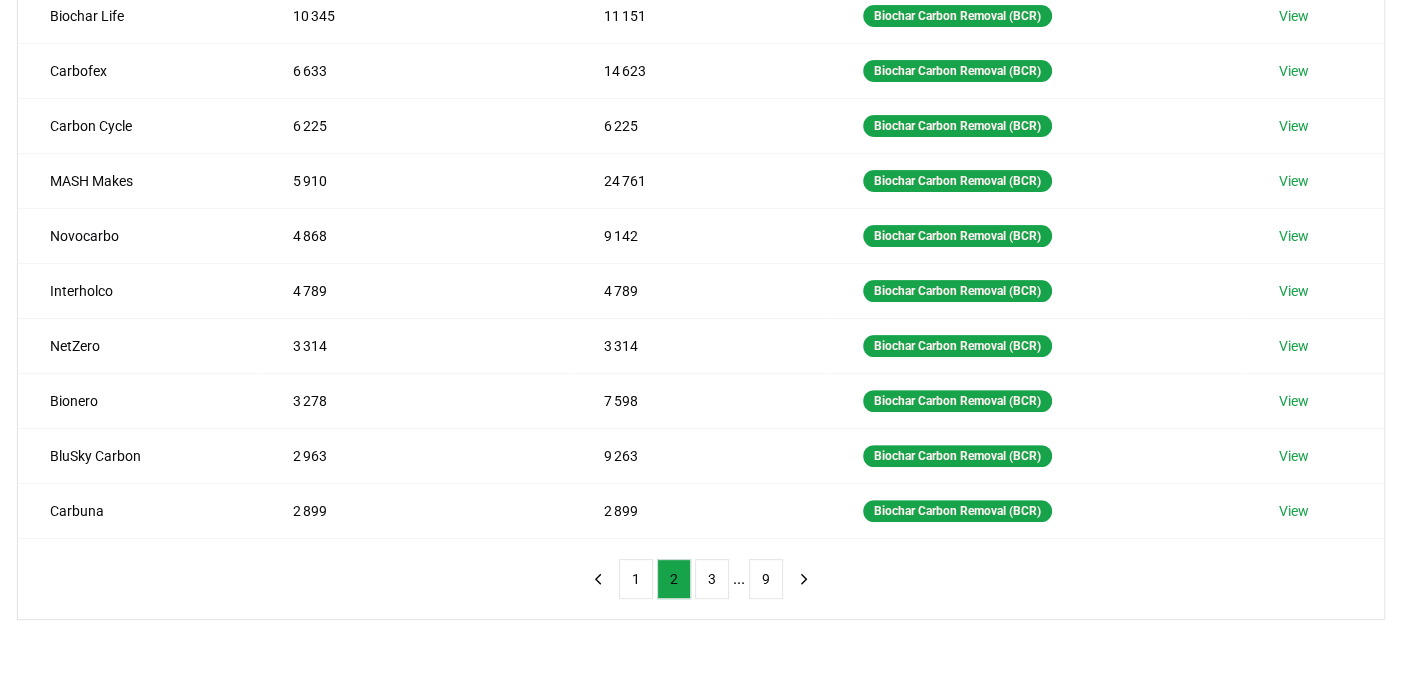 scroll, scrollTop: 0, scrollLeft: 0, axis: both 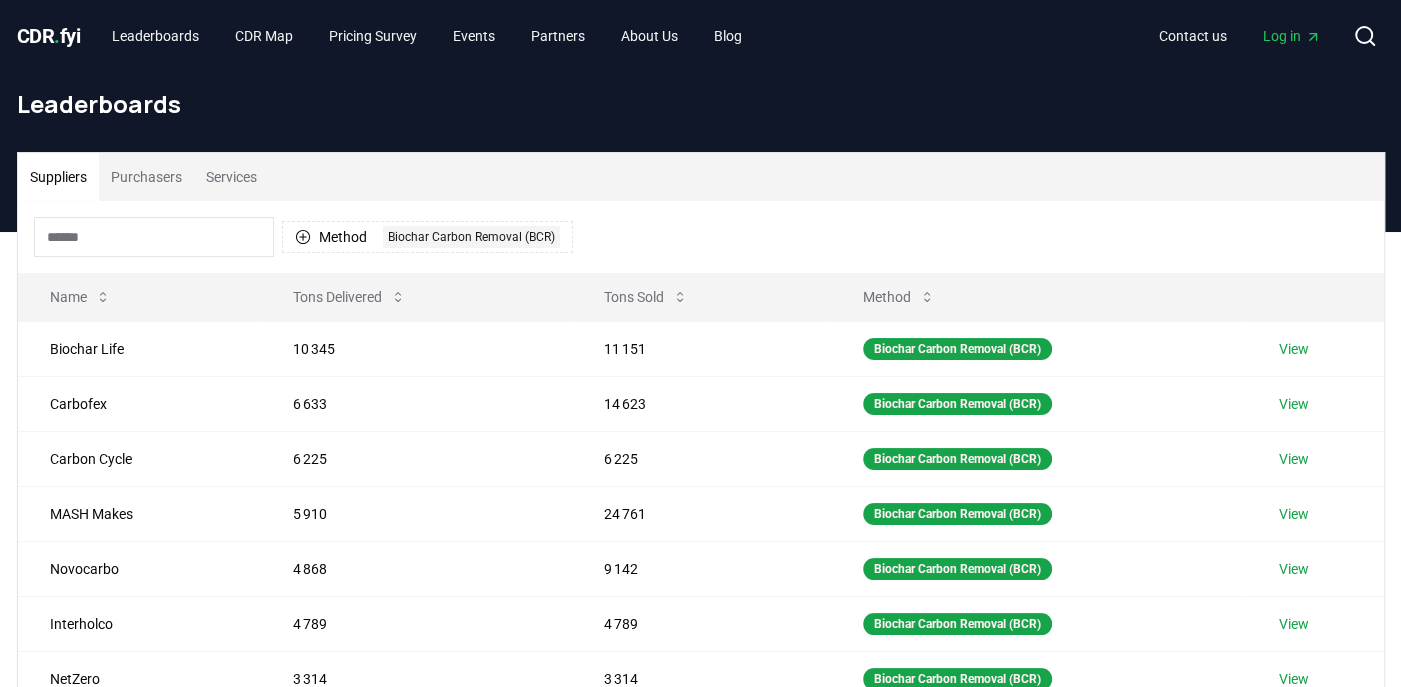 type 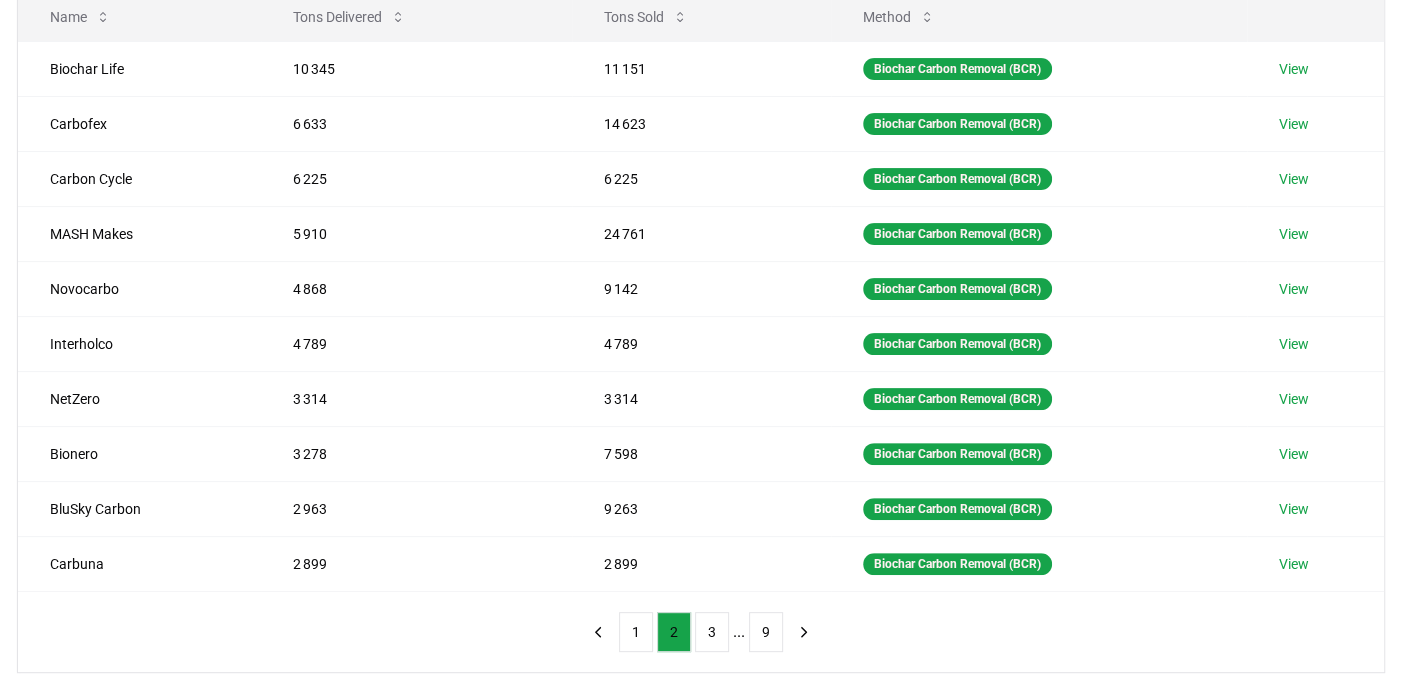 scroll, scrollTop: 320, scrollLeft: 0, axis: vertical 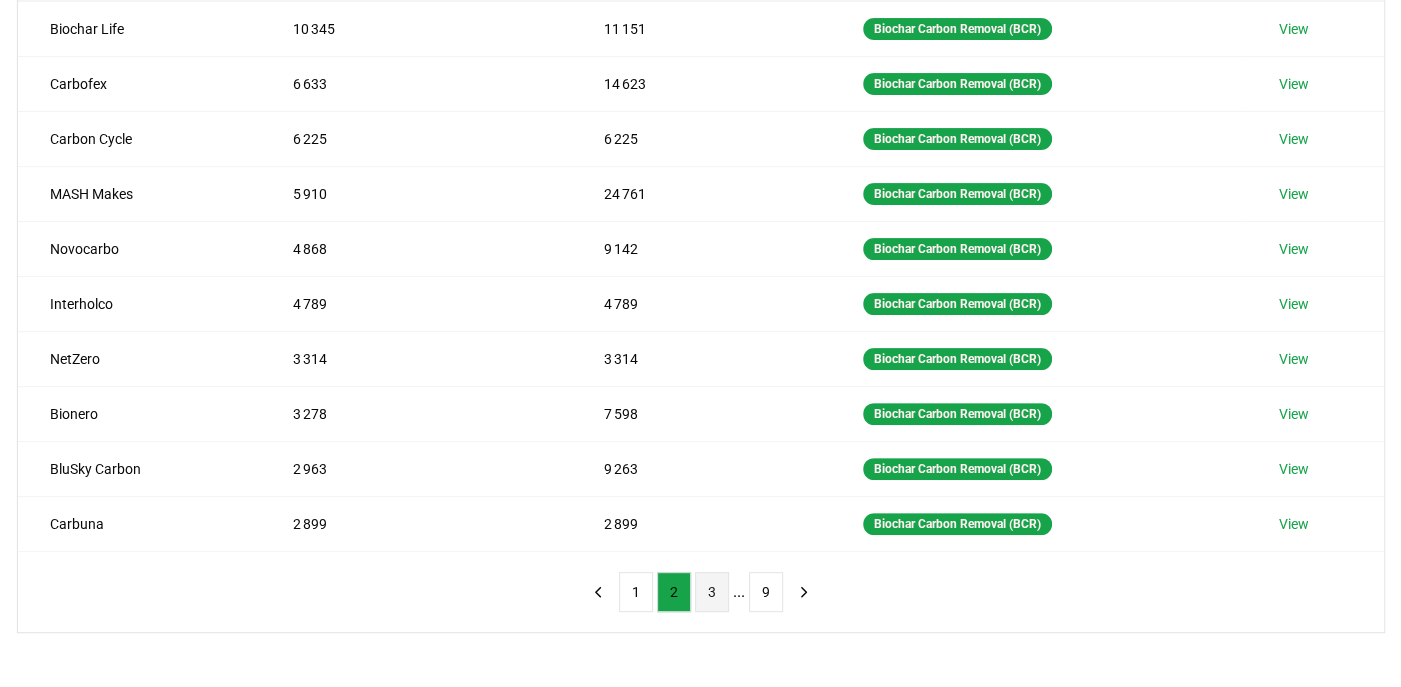 click on "3" at bounding box center [712, 592] 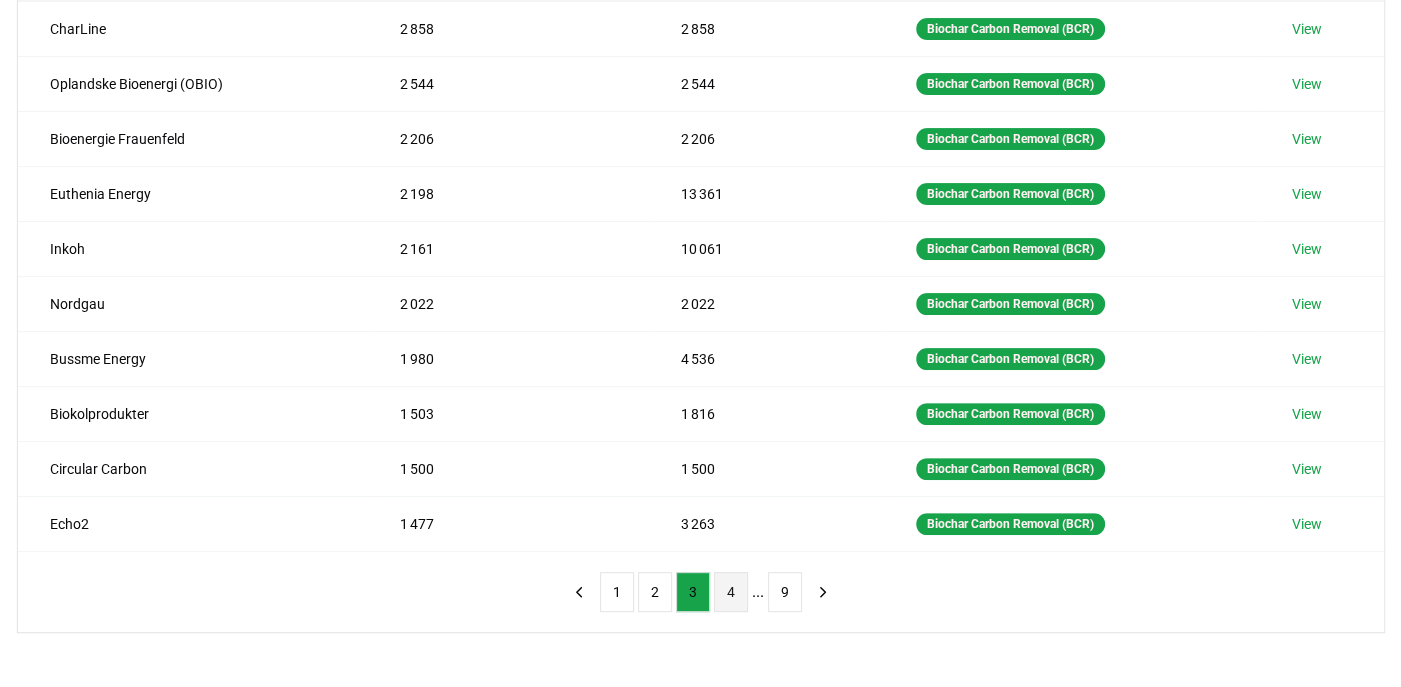 click on "4" at bounding box center (731, 592) 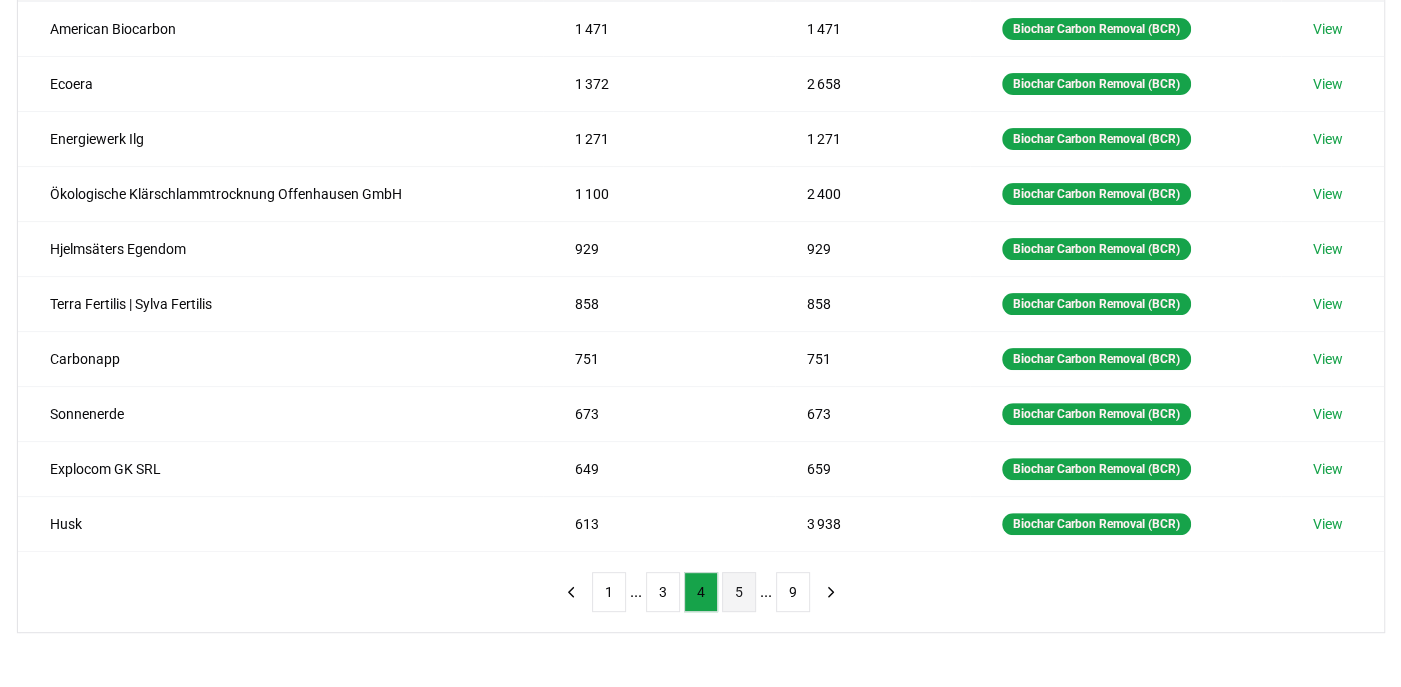 click on "5" at bounding box center [739, 592] 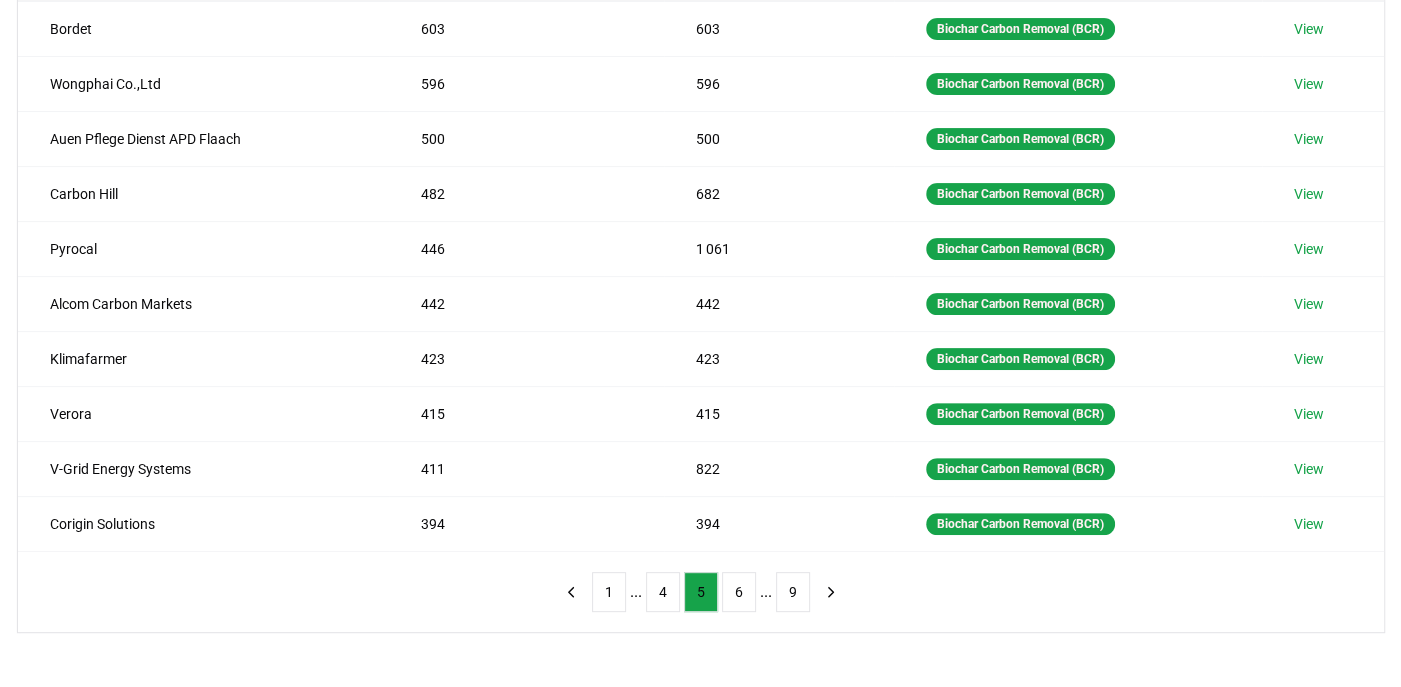 scroll, scrollTop: 0, scrollLeft: 0, axis: both 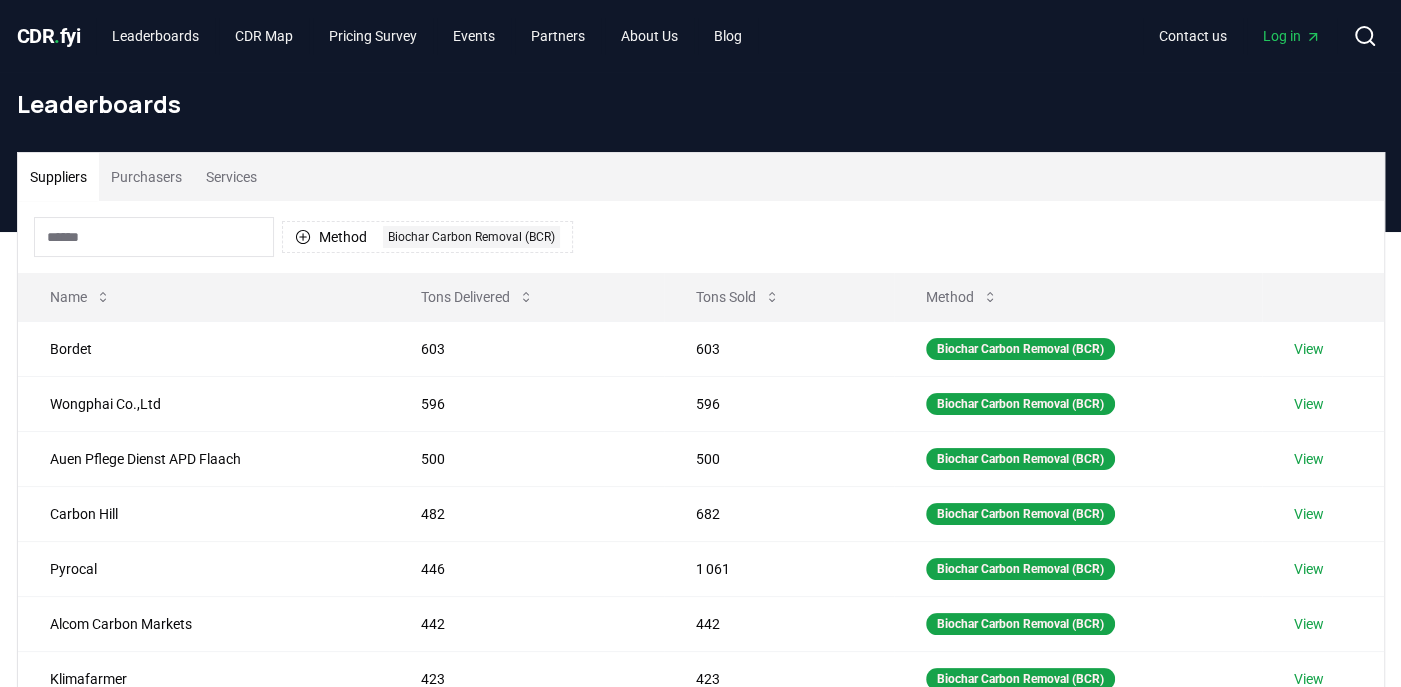 click at bounding box center [154, 237] 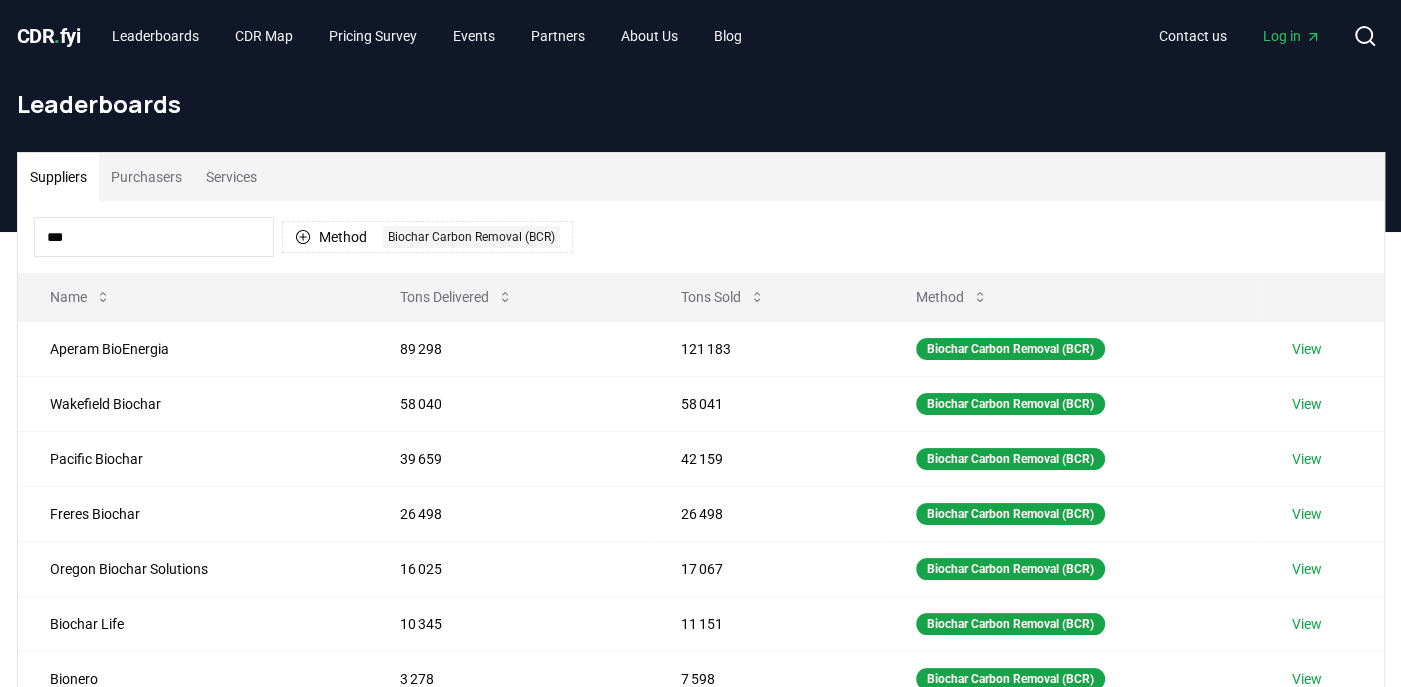 click on "***" at bounding box center (154, 237) 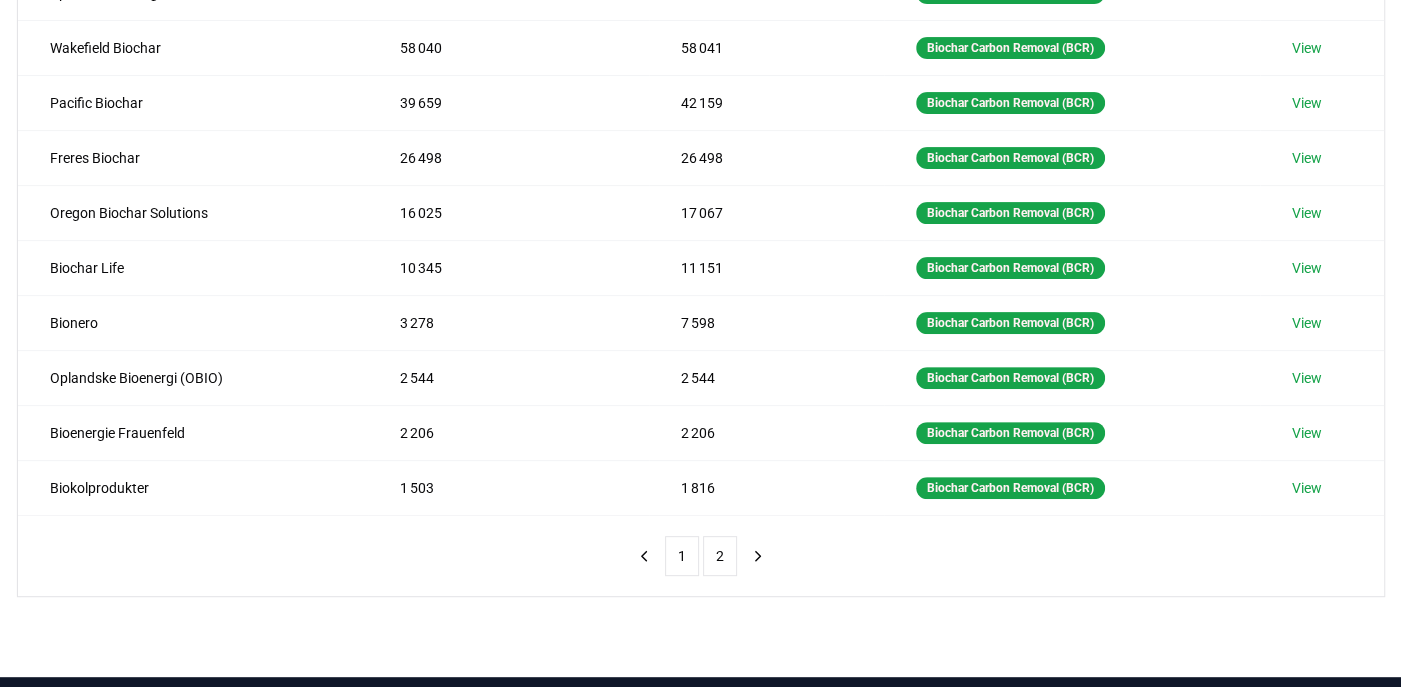 scroll, scrollTop: 360, scrollLeft: 0, axis: vertical 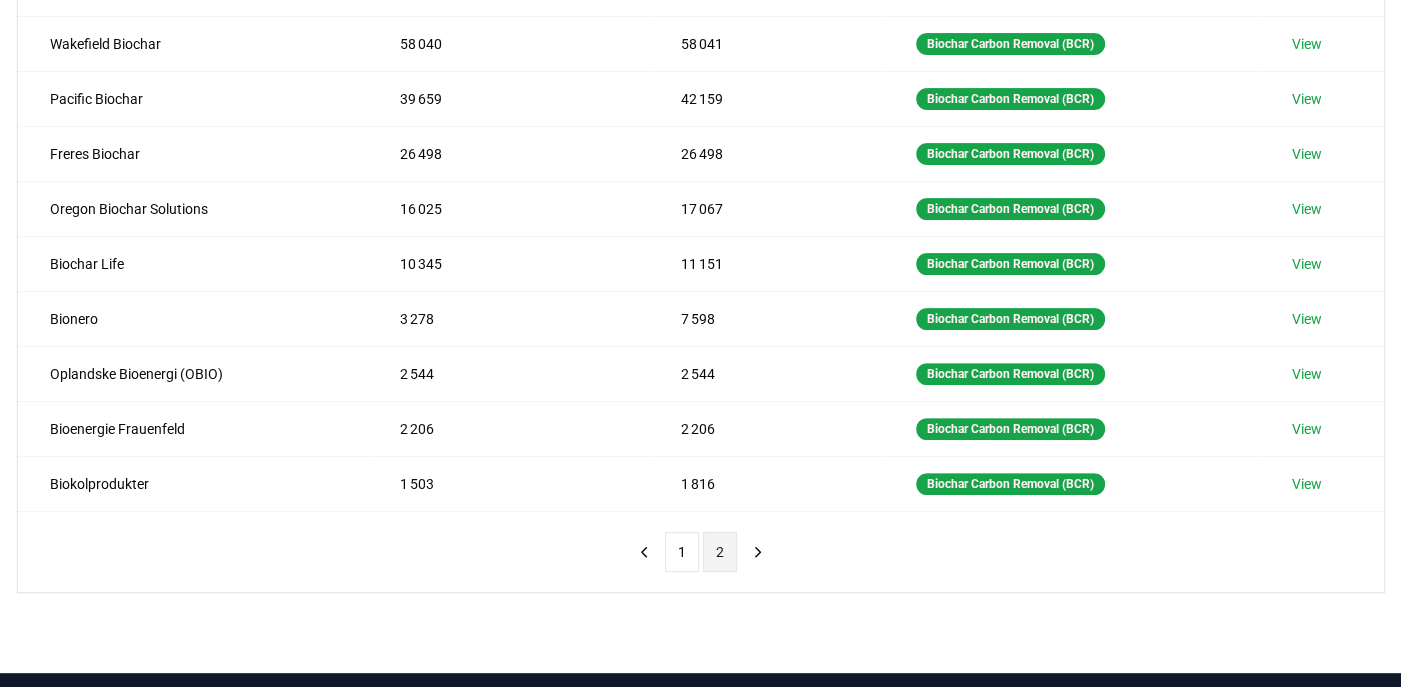 type on "***" 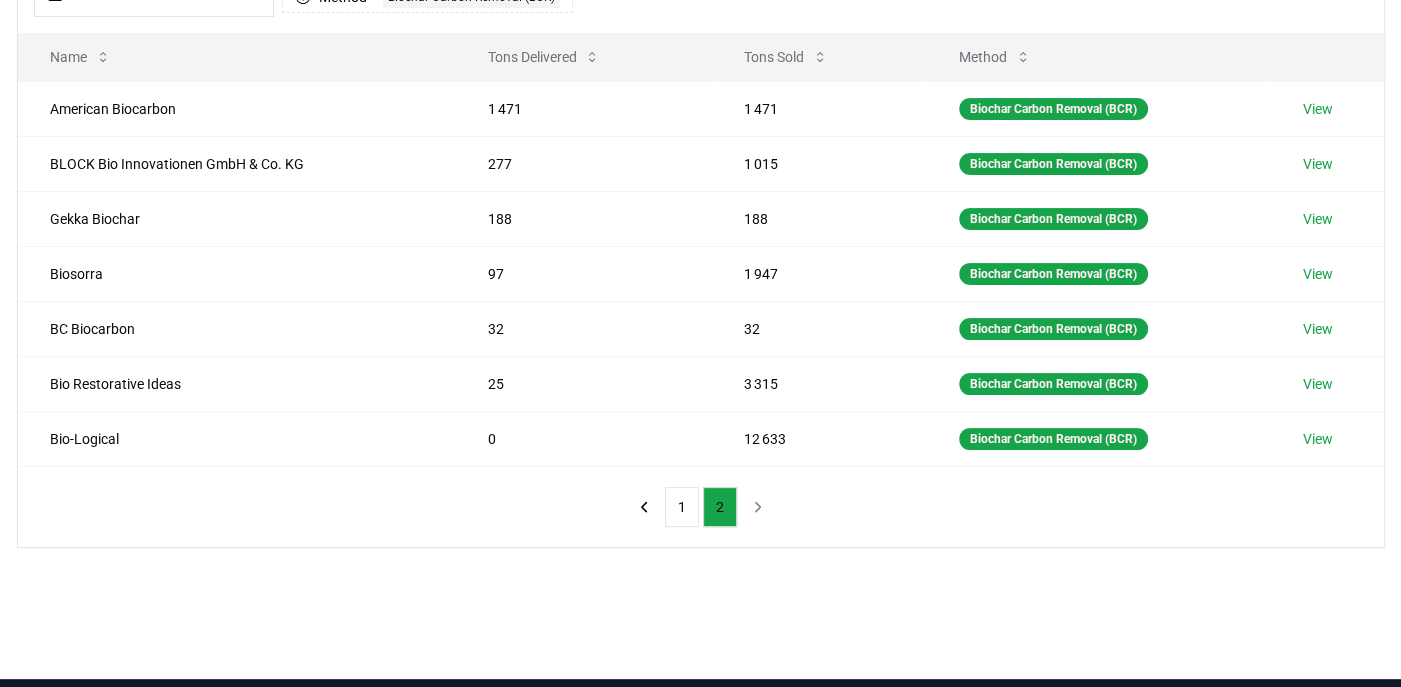 scroll, scrollTop: 240, scrollLeft: 0, axis: vertical 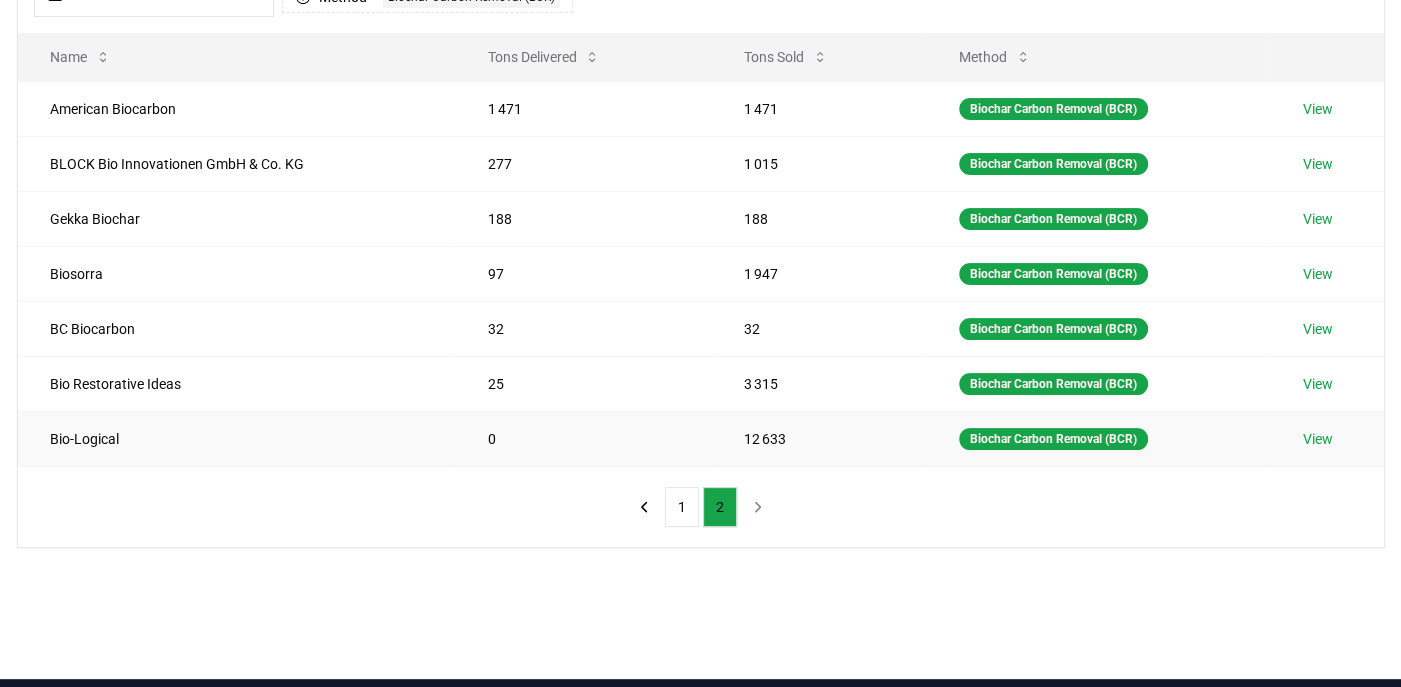 click on "View" at bounding box center (1317, 439) 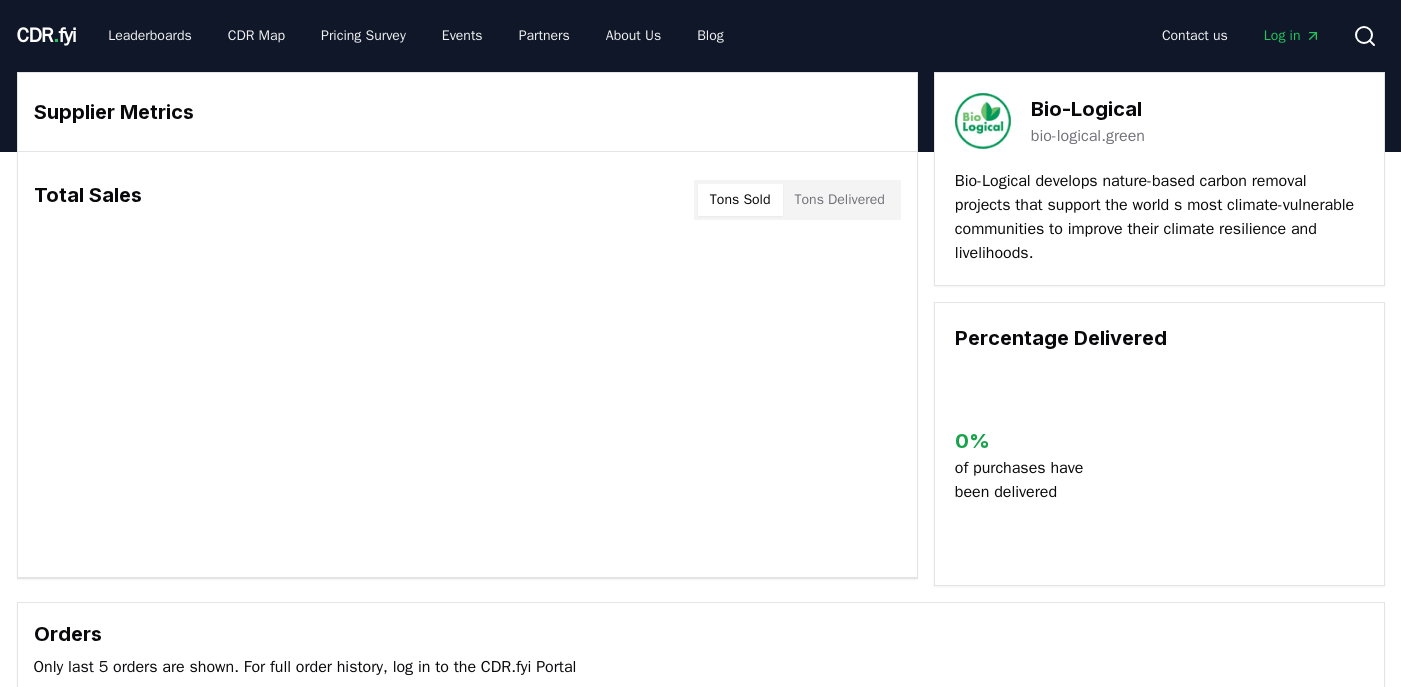 scroll, scrollTop: 0, scrollLeft: 0, axis: both 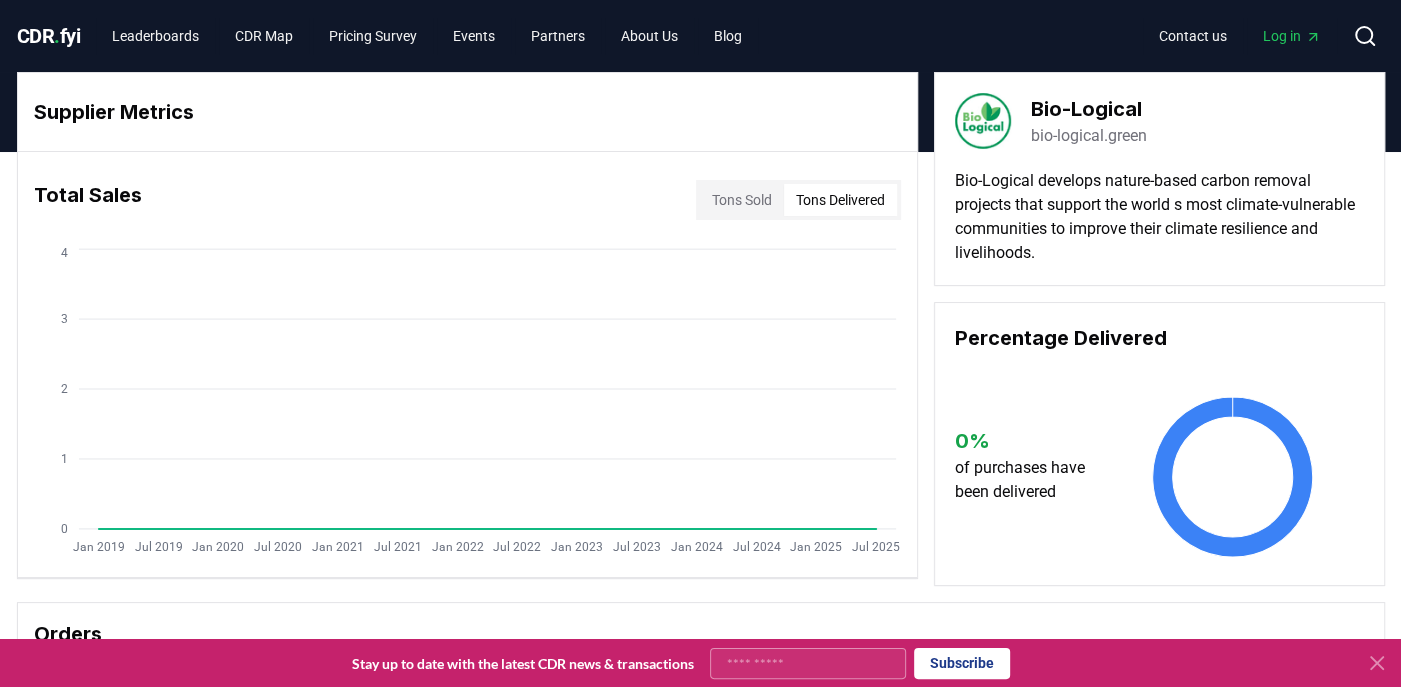 click on "Tons Delivered" at bounding box center [840, 200] 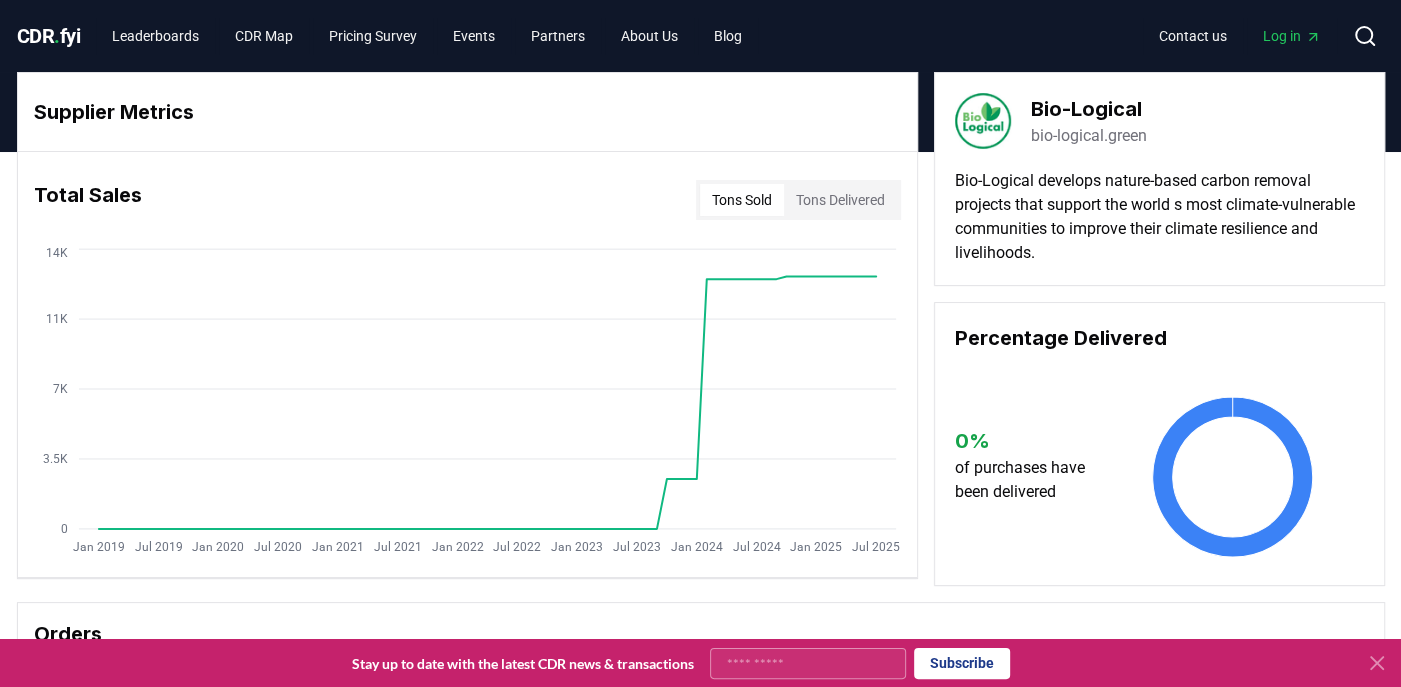 click on "Tons Sold" at bounding box center (742, 200) 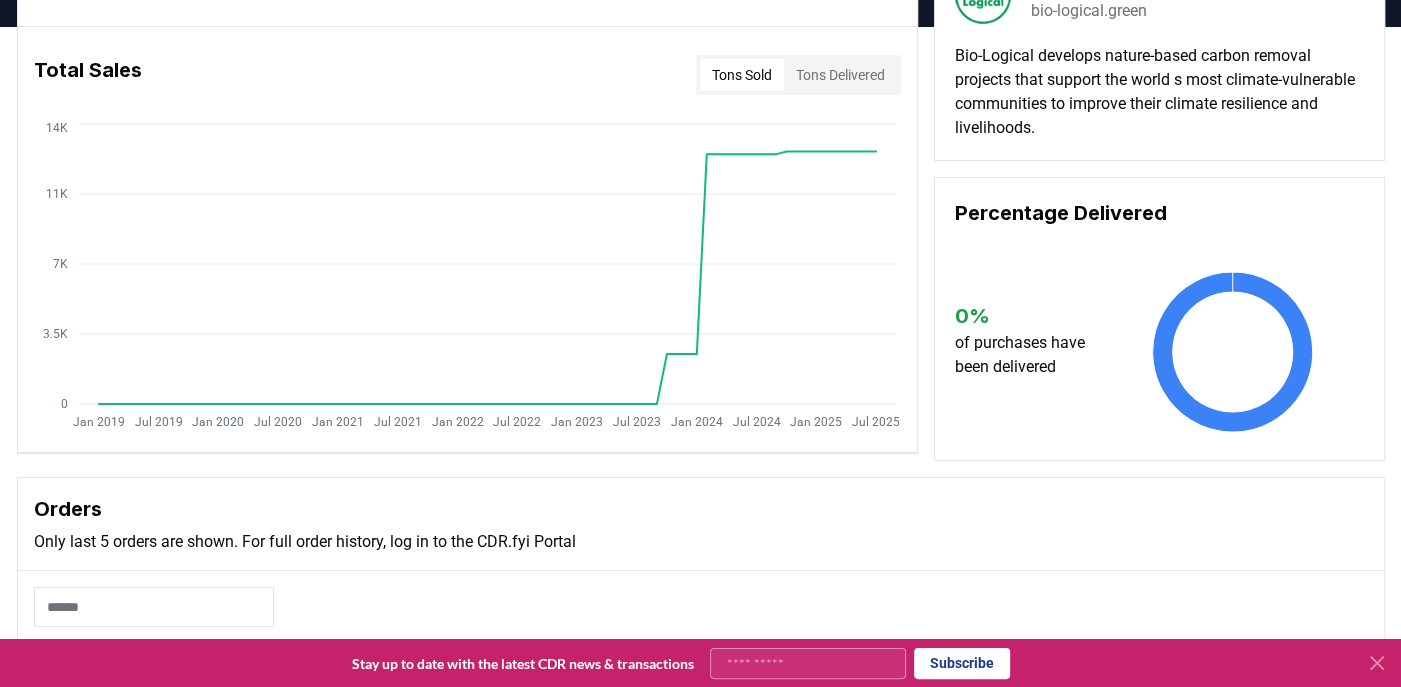 scroll, scrollTop: 0, scrollLeft: 0, axis: both 